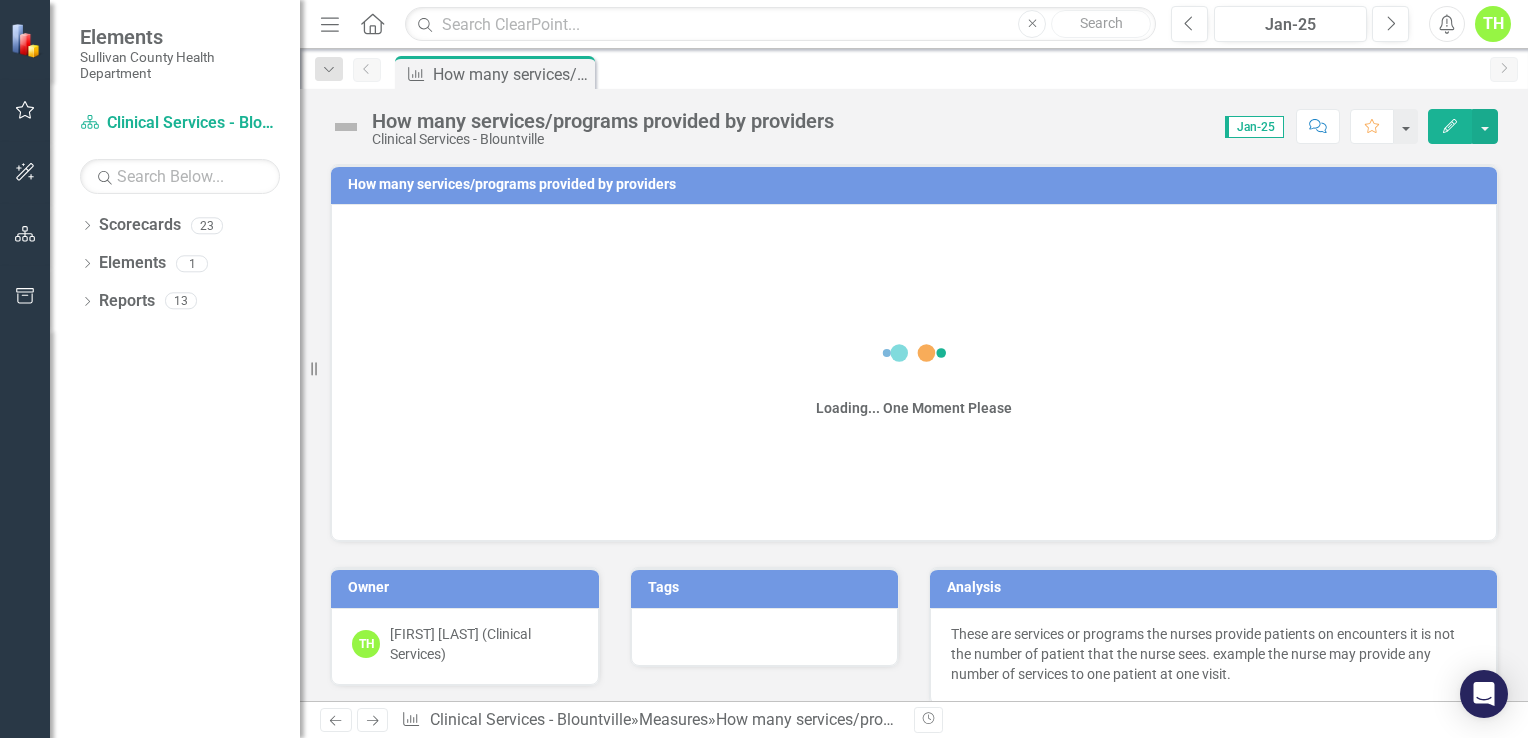 scroll, scrollTop: 0, scrollLeft: 0, axis: both 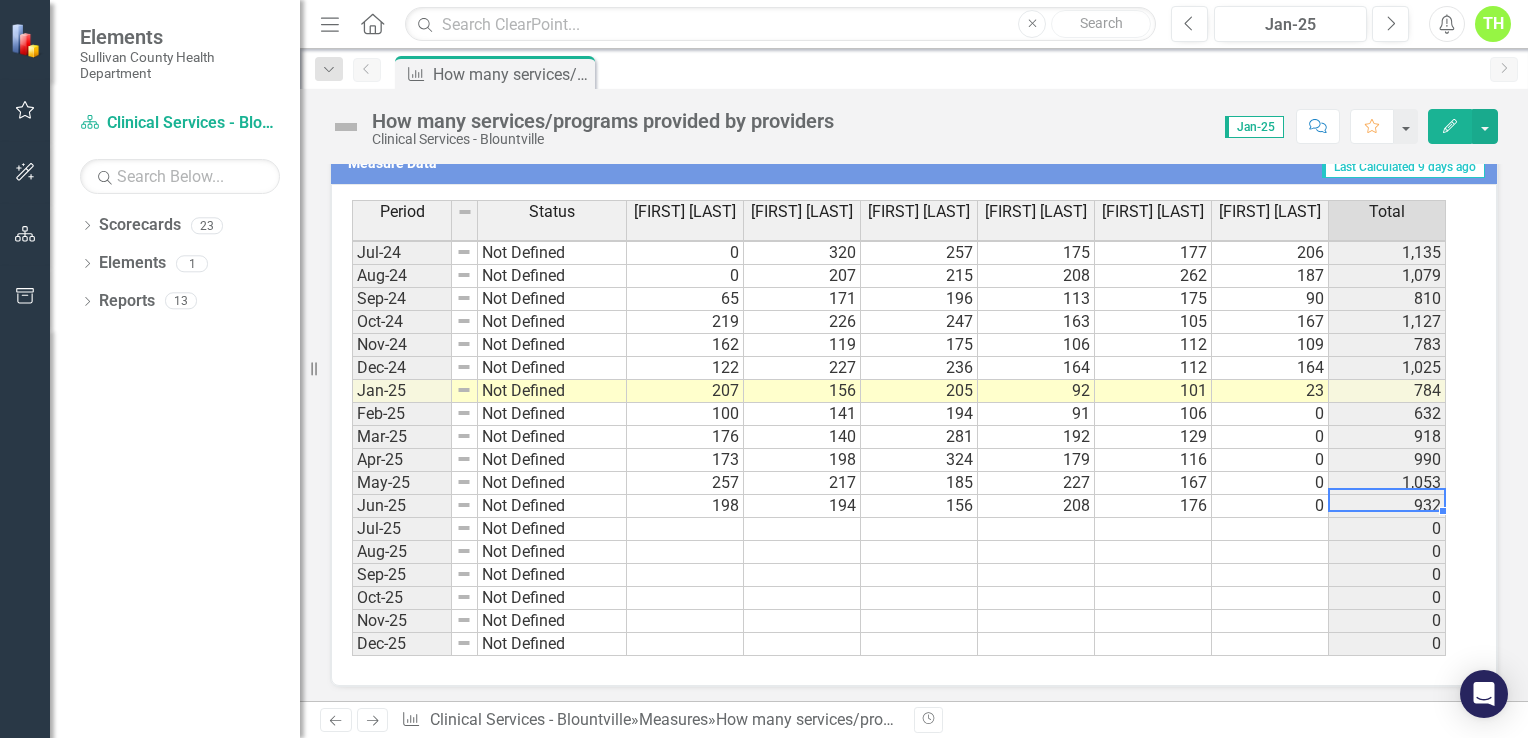 click on "932" at bounding box center [1387, 506] 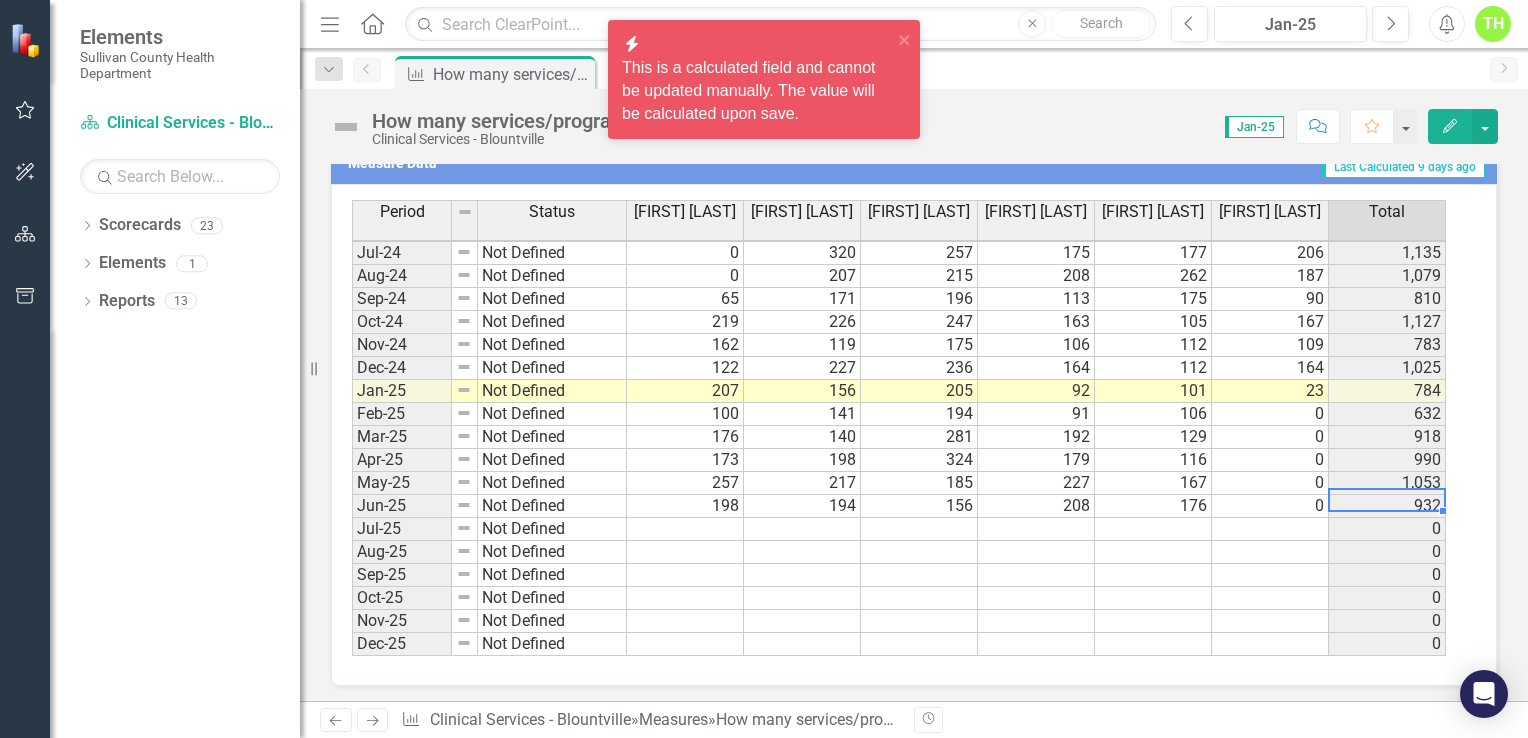 scroll, scrollTop: 942, scrollLeft: 0, axis: vertical 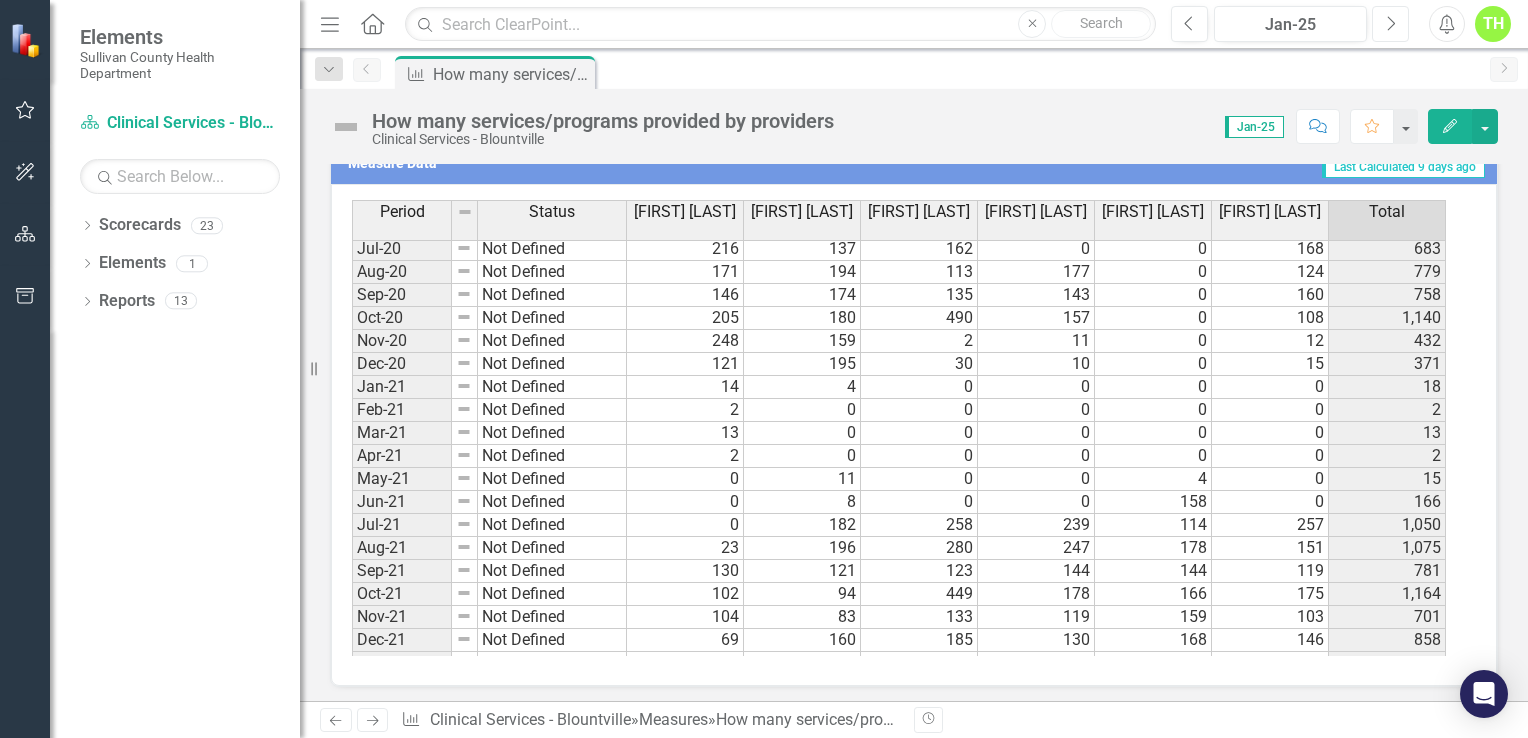 click on "Next" at bounding box center (1390, 24) 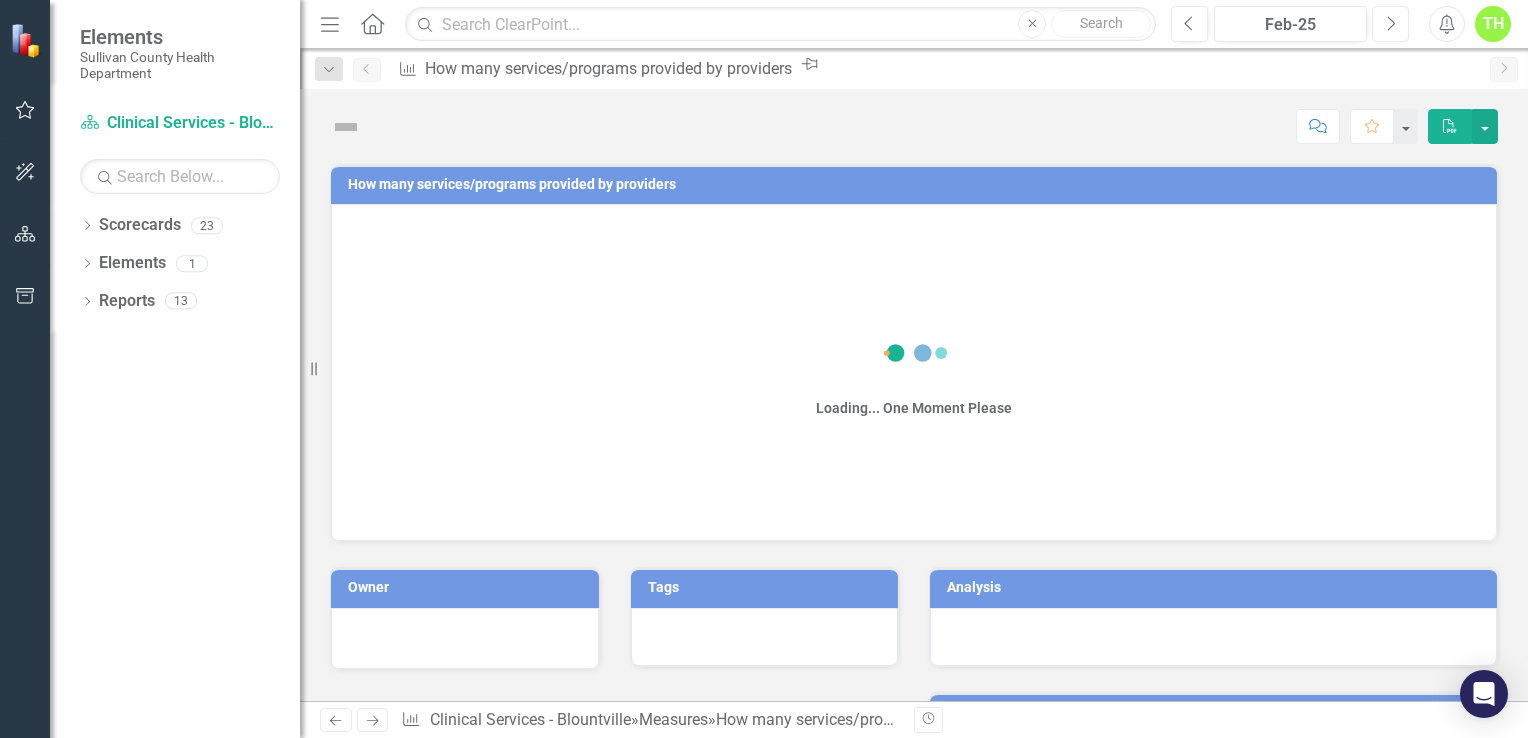 click on "Next" at bounding box center [1390, 24] 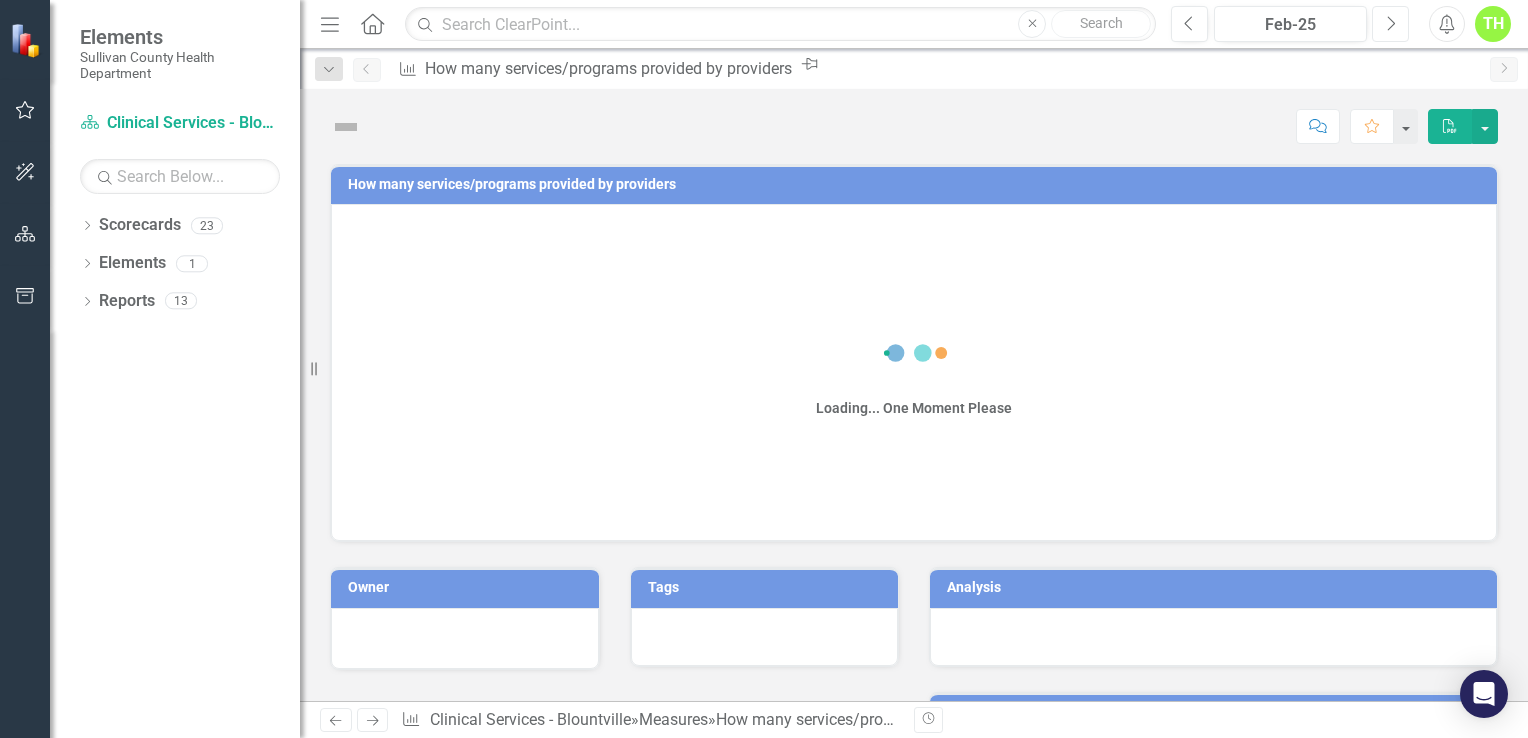 click on "Next" at bounding box center [1390, 24] 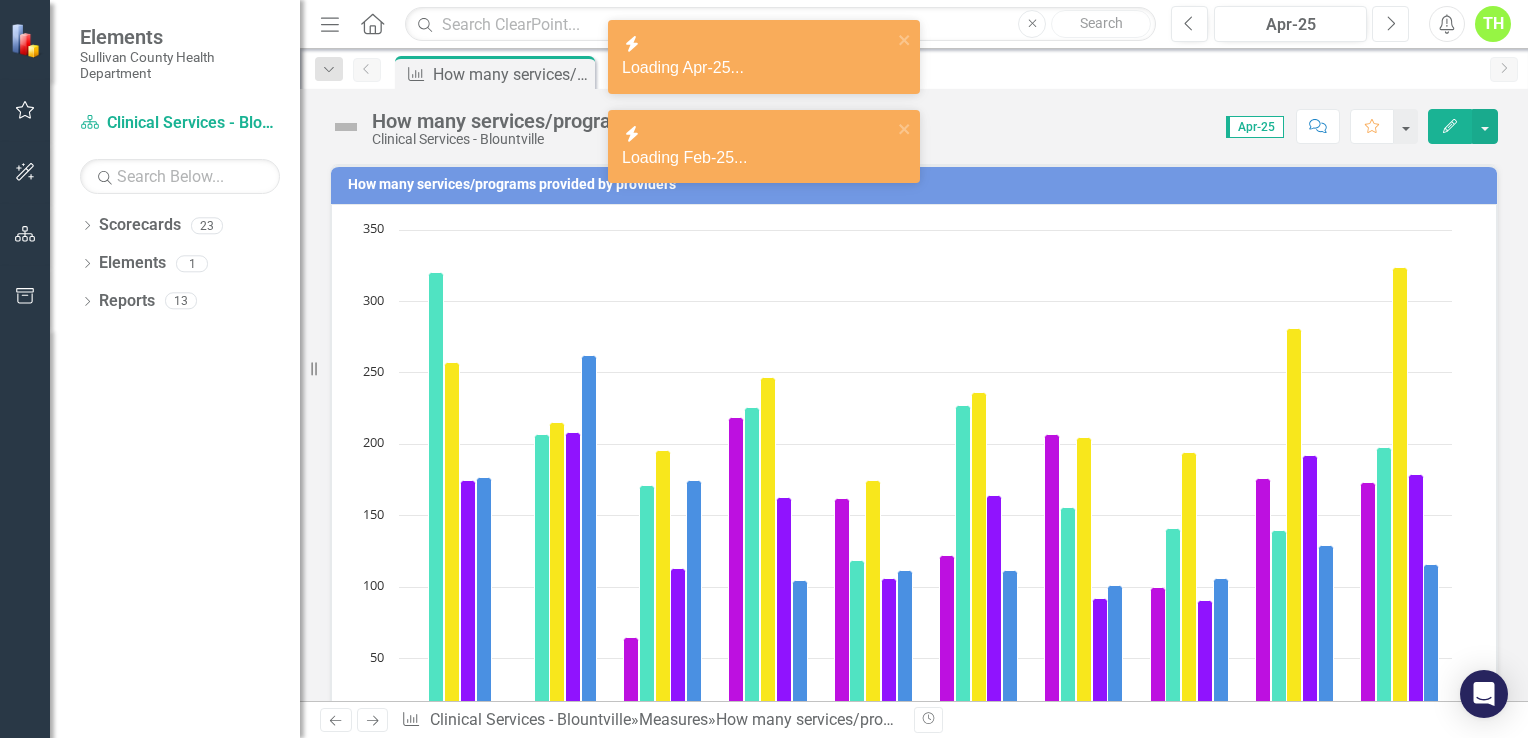 click on "Next" at bounding box center [1390, 24] 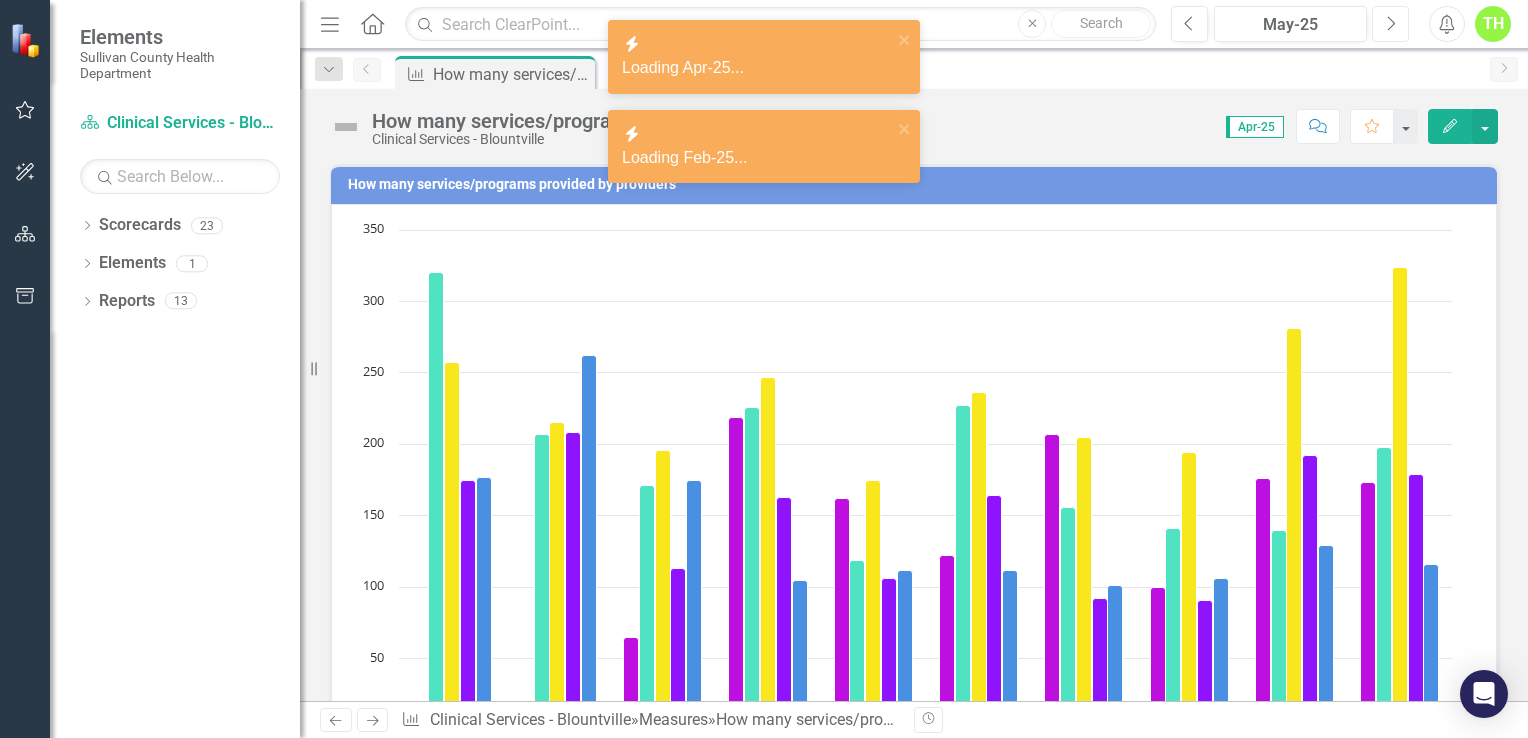 click on "Next" at bounding box center (1390, 24) 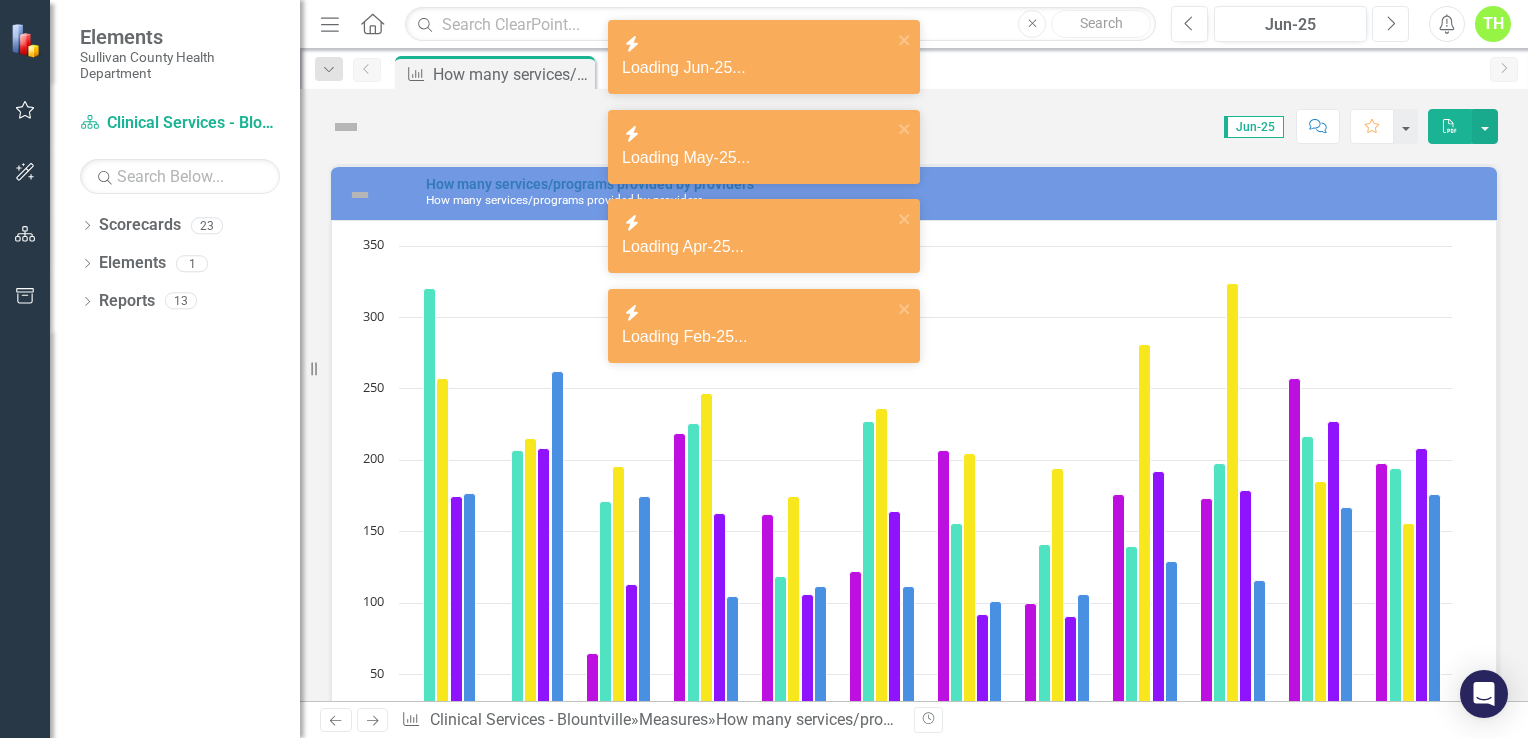 click on "Next" at bounding box center [1390, 24] 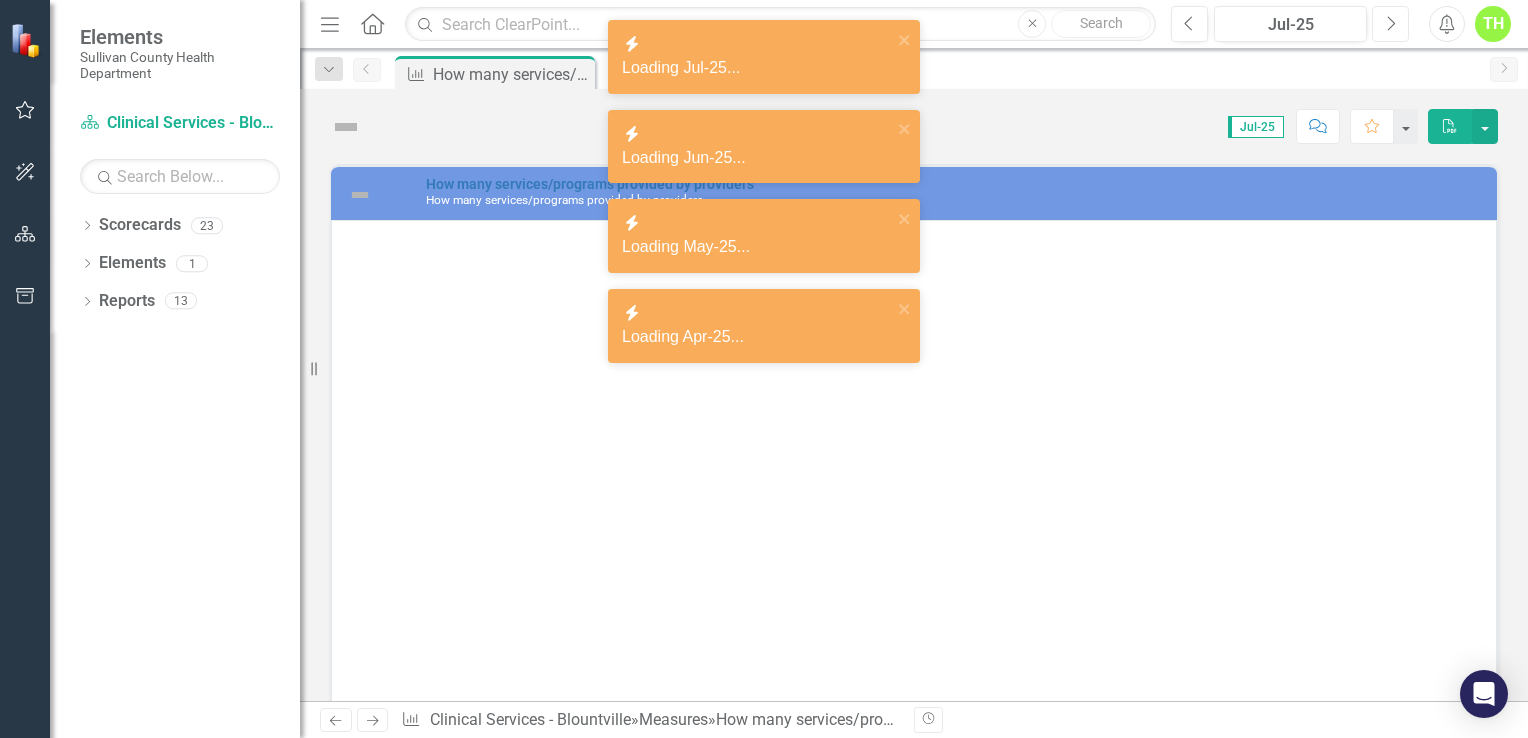 click on "Next" at bounding box center [1390, 24] 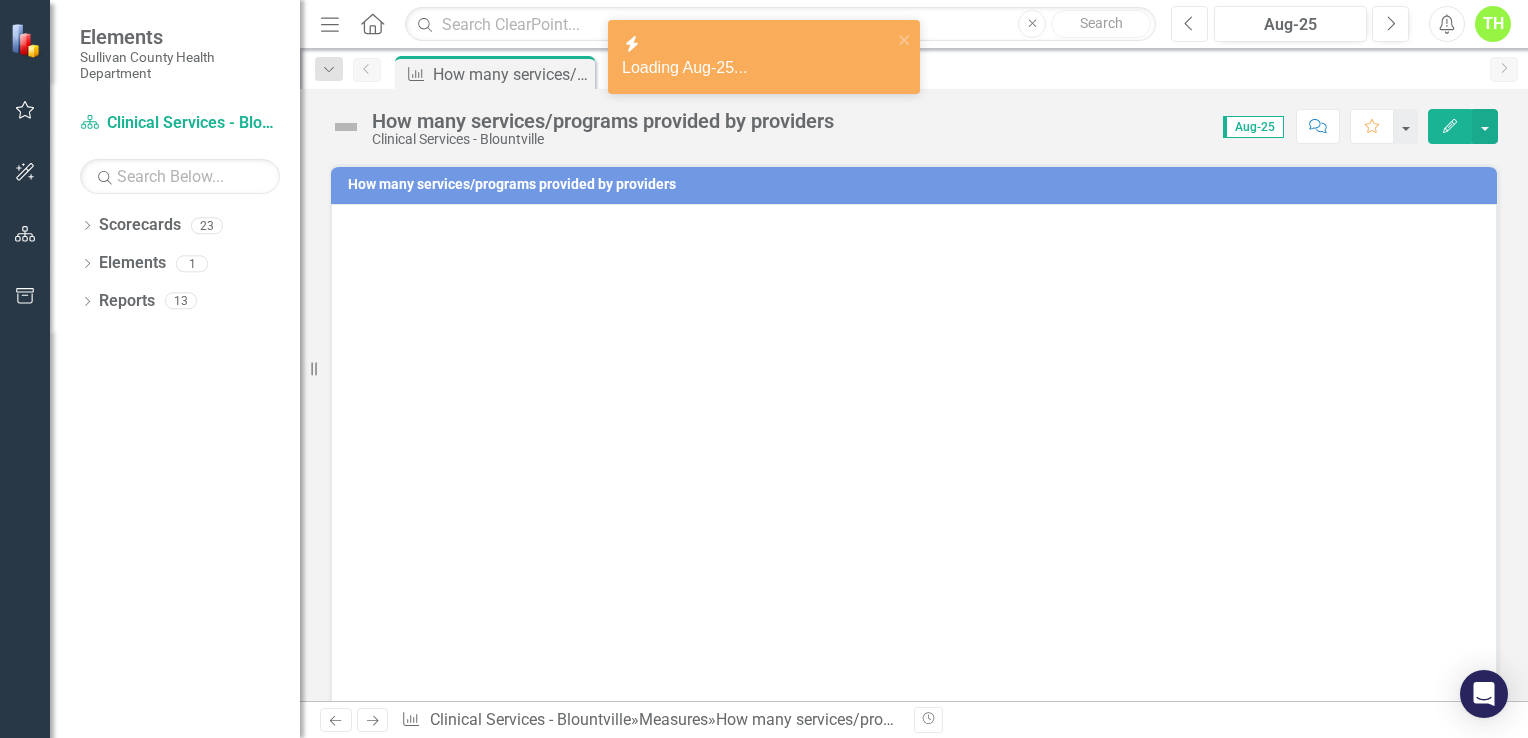click on "Previous" at bounding box center (1189, 24) 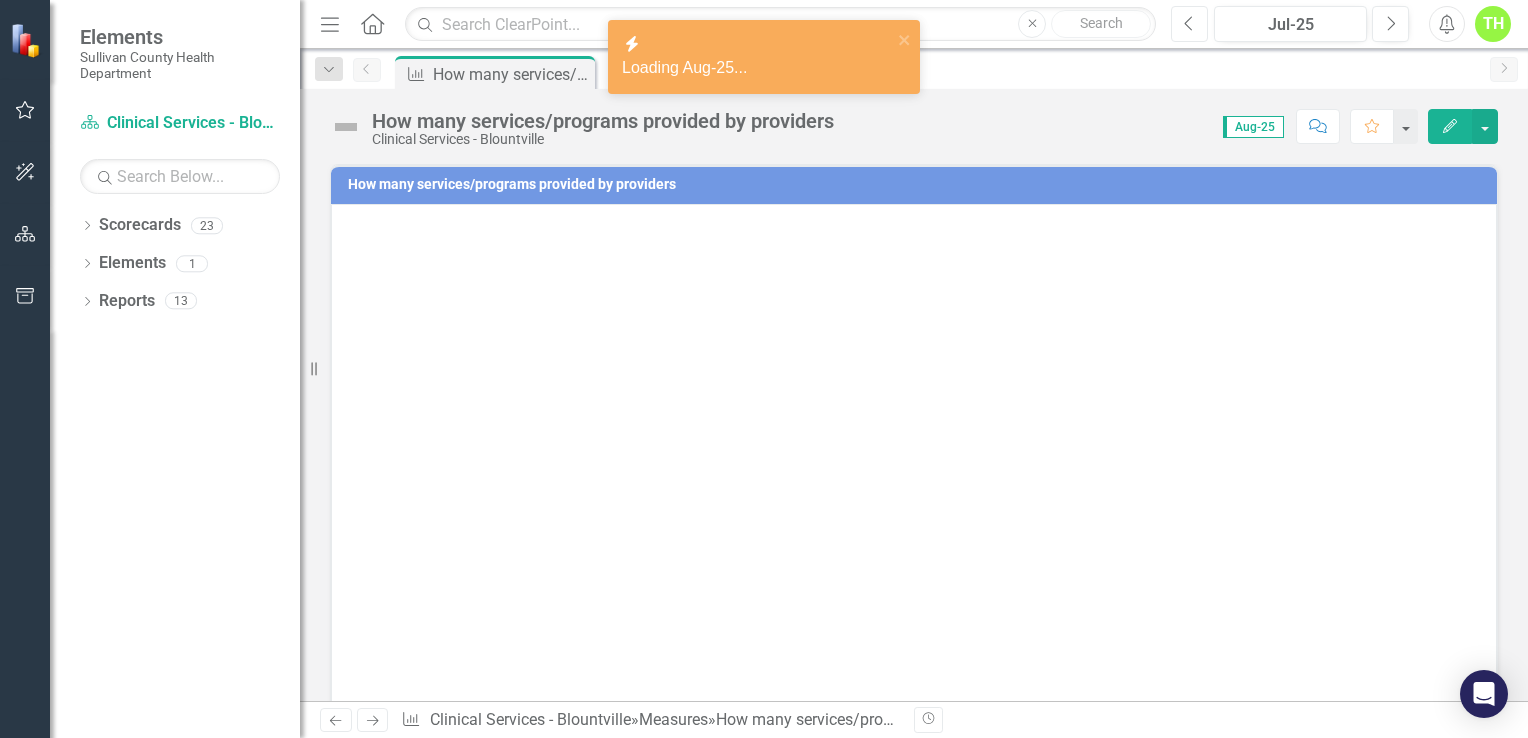 click on "Previous" at bounding box center (1189, 24) 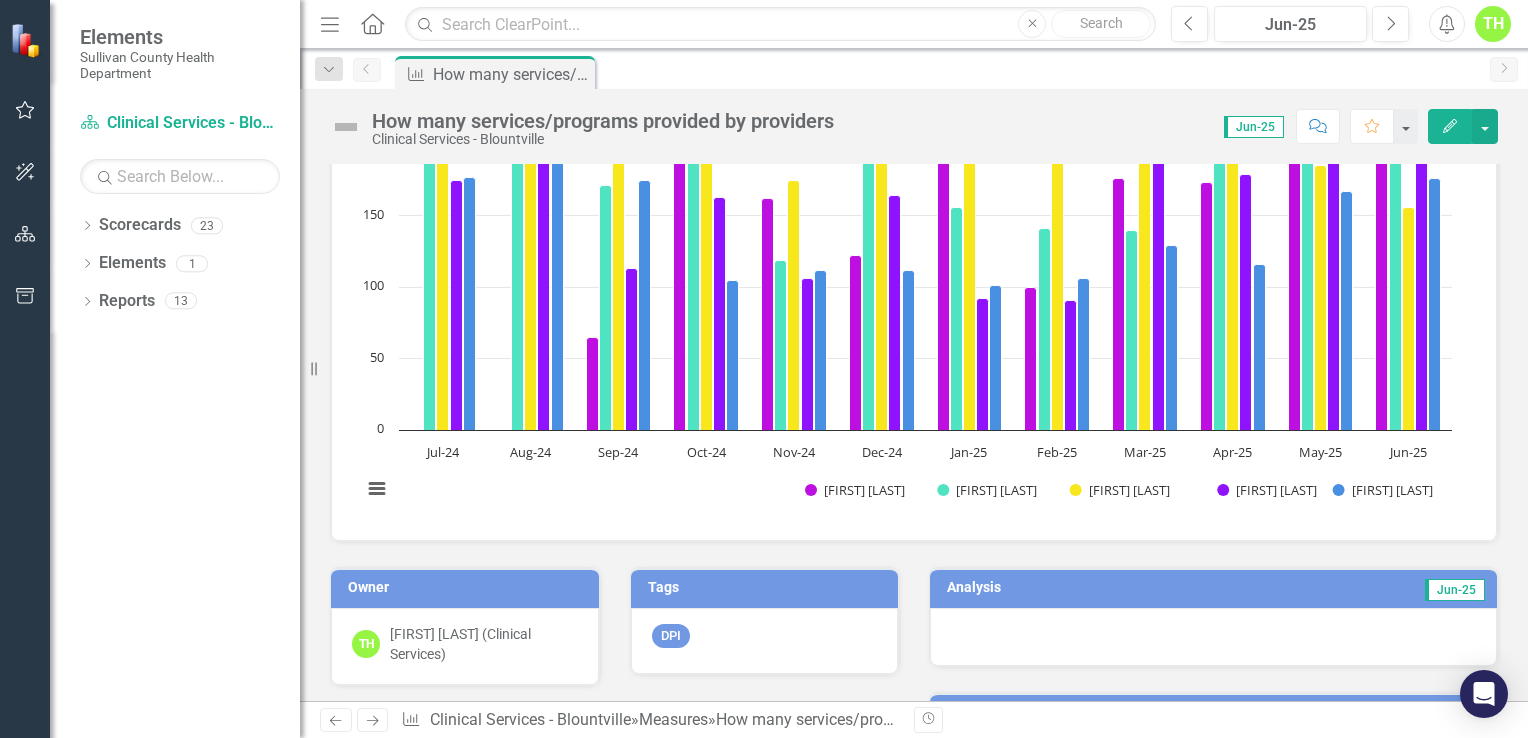click at bounding box center (1213, 637) 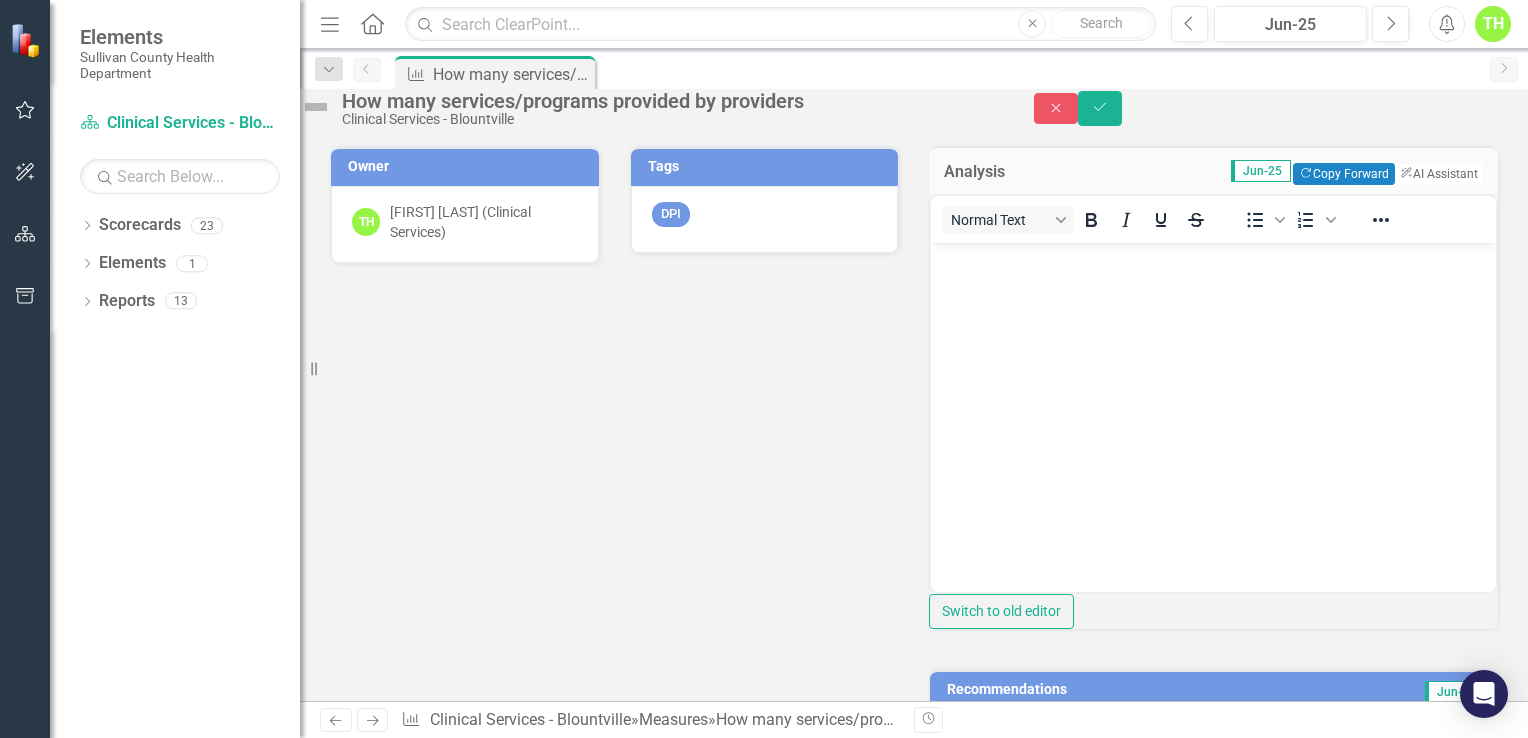 scroll, scrollTop: 600, scrollLeft: 0, axis: vertical 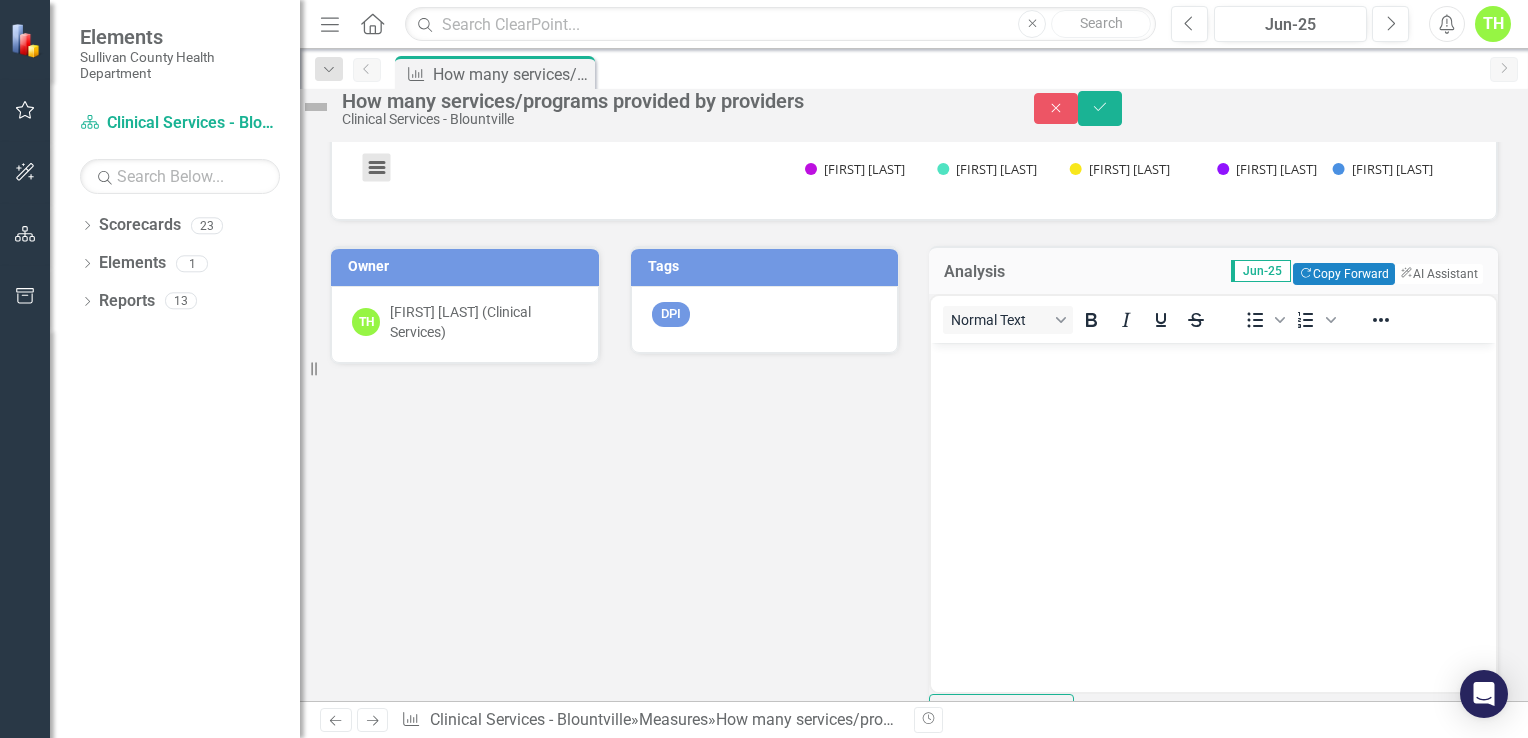 click at bounding box center (377, 168) 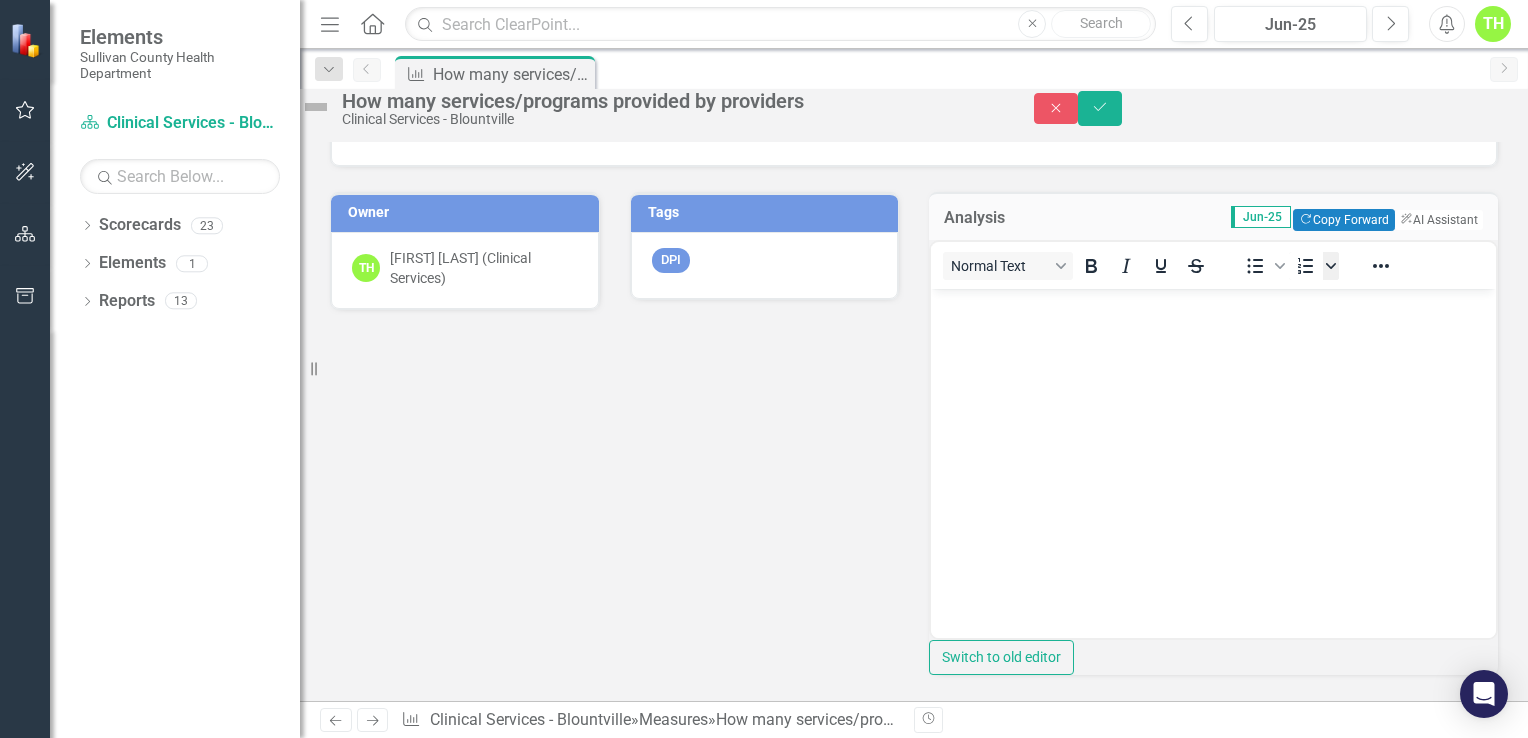 scroll, scrollTop: 700, scrollLeft: 0, axis: vertical 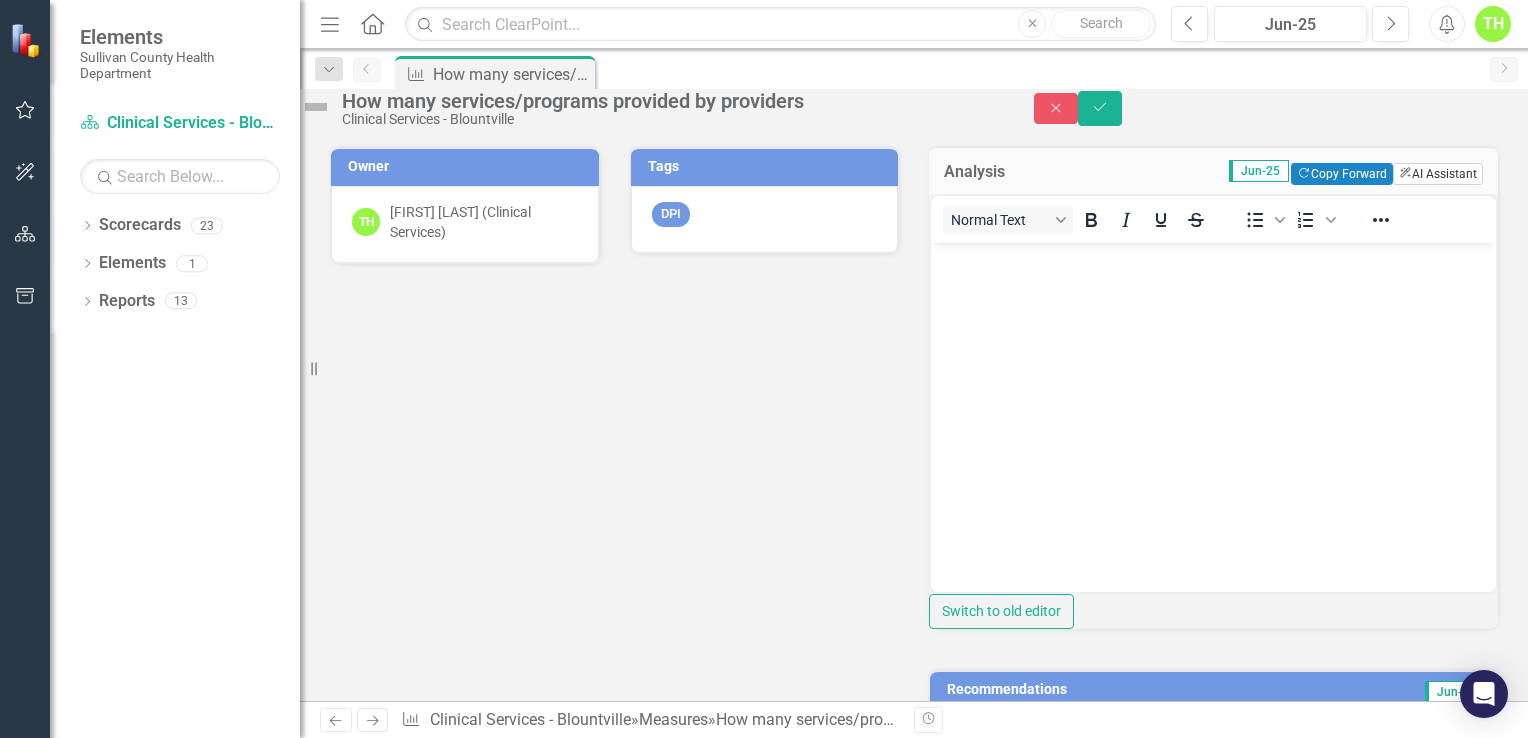 click on "ClearPoint AI  AI Assistant" at bounding box center [1438, 174] 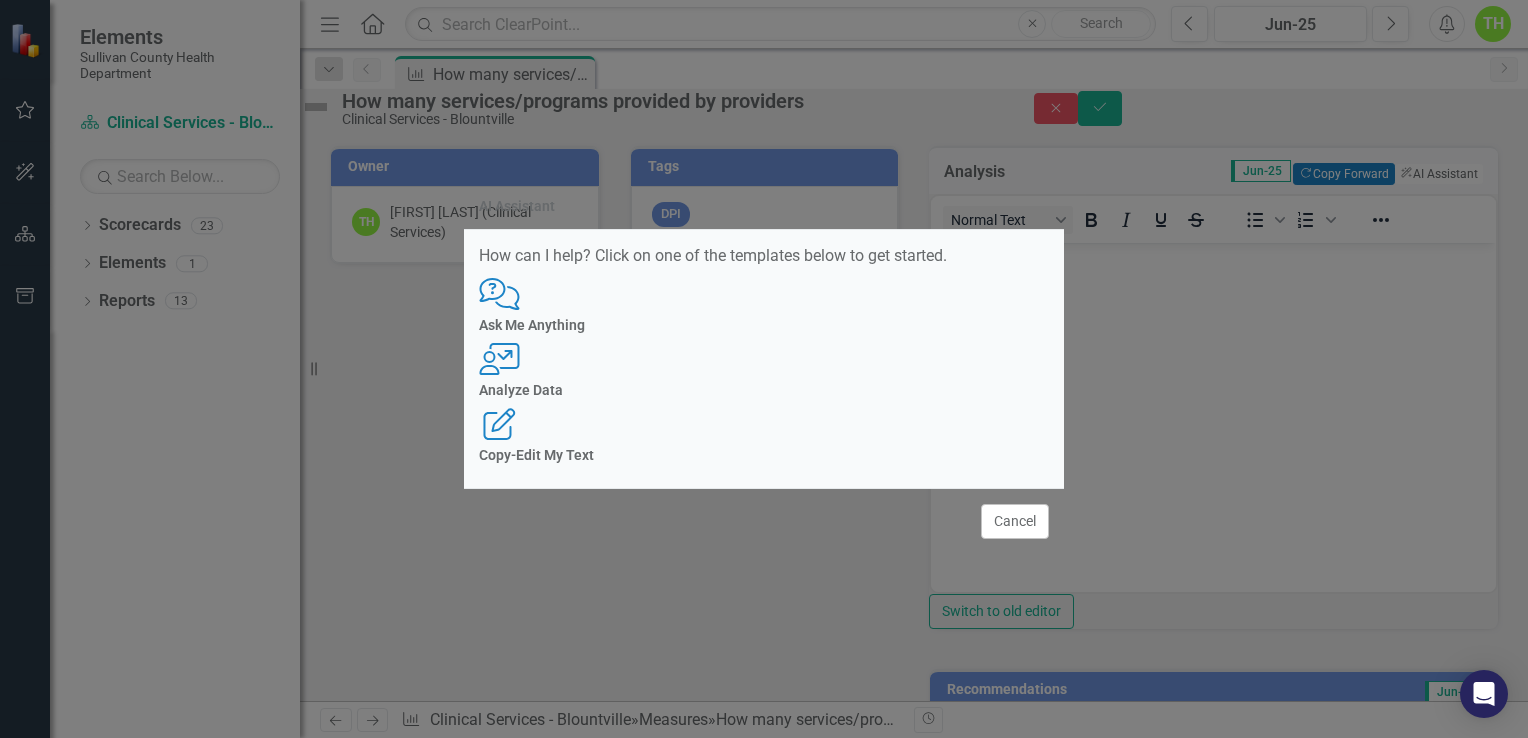 click on "Analyze Data" at bounding box center (764, 325) 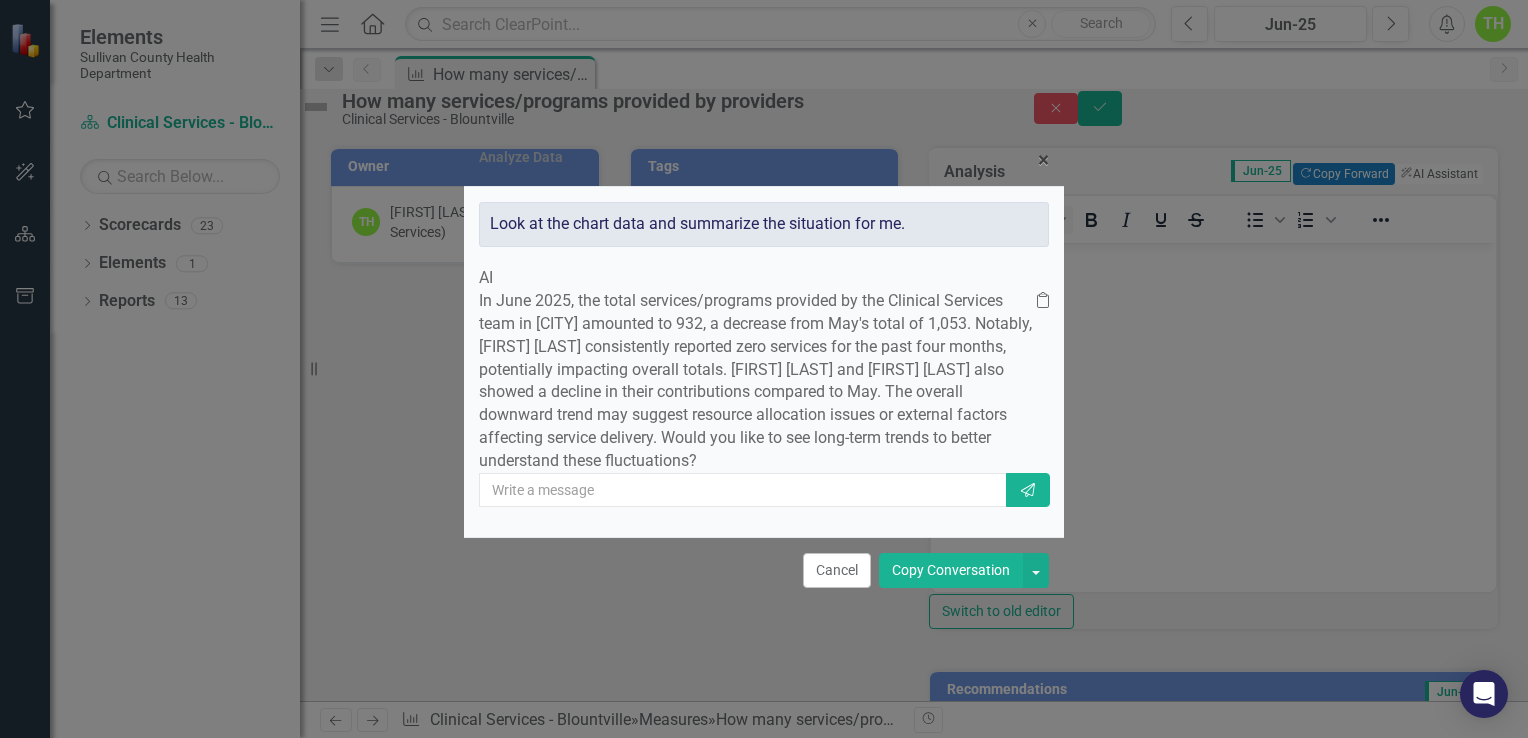 click on "Look at the chart data and summarize the situation for me." at bounding box center (764, 224) 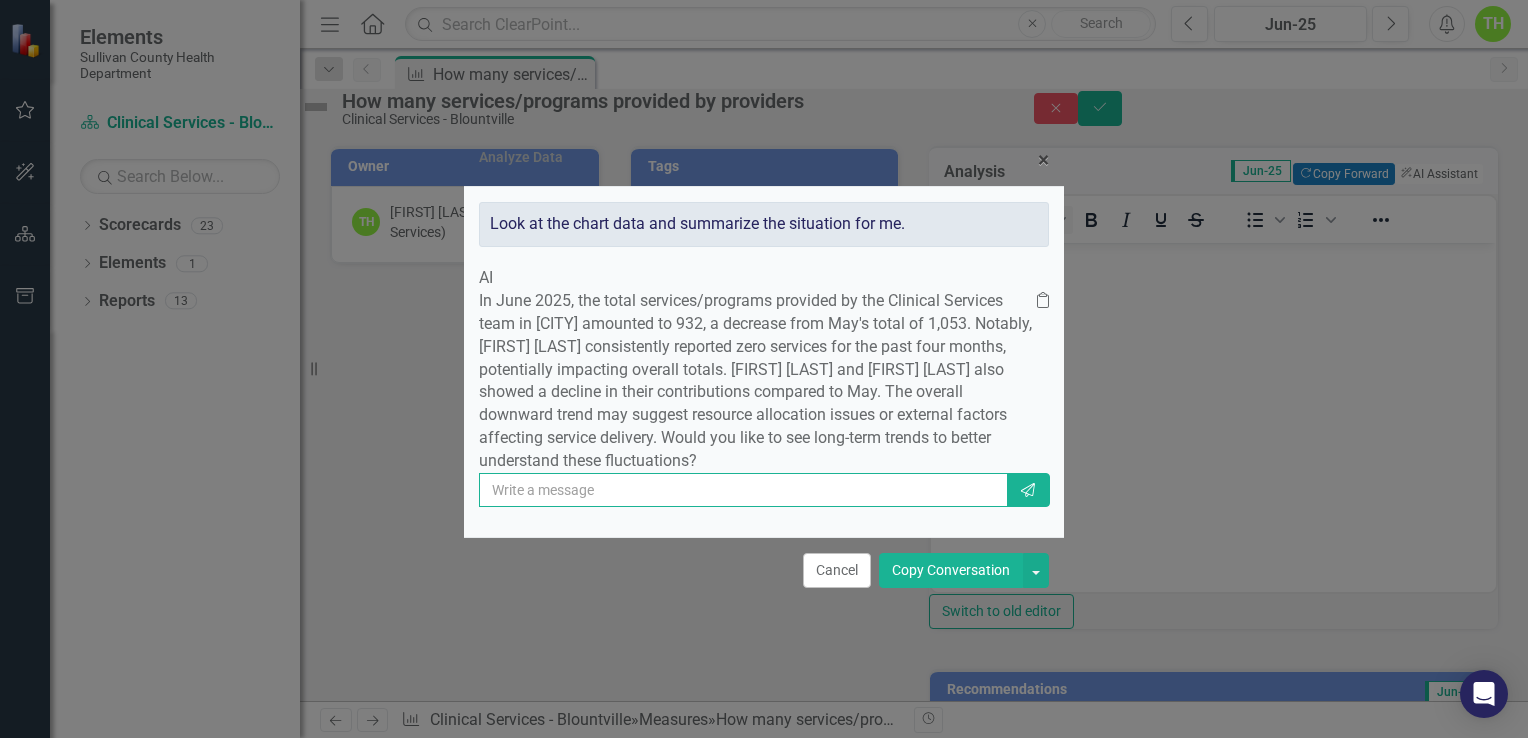 click at bounding box center (743, 490) 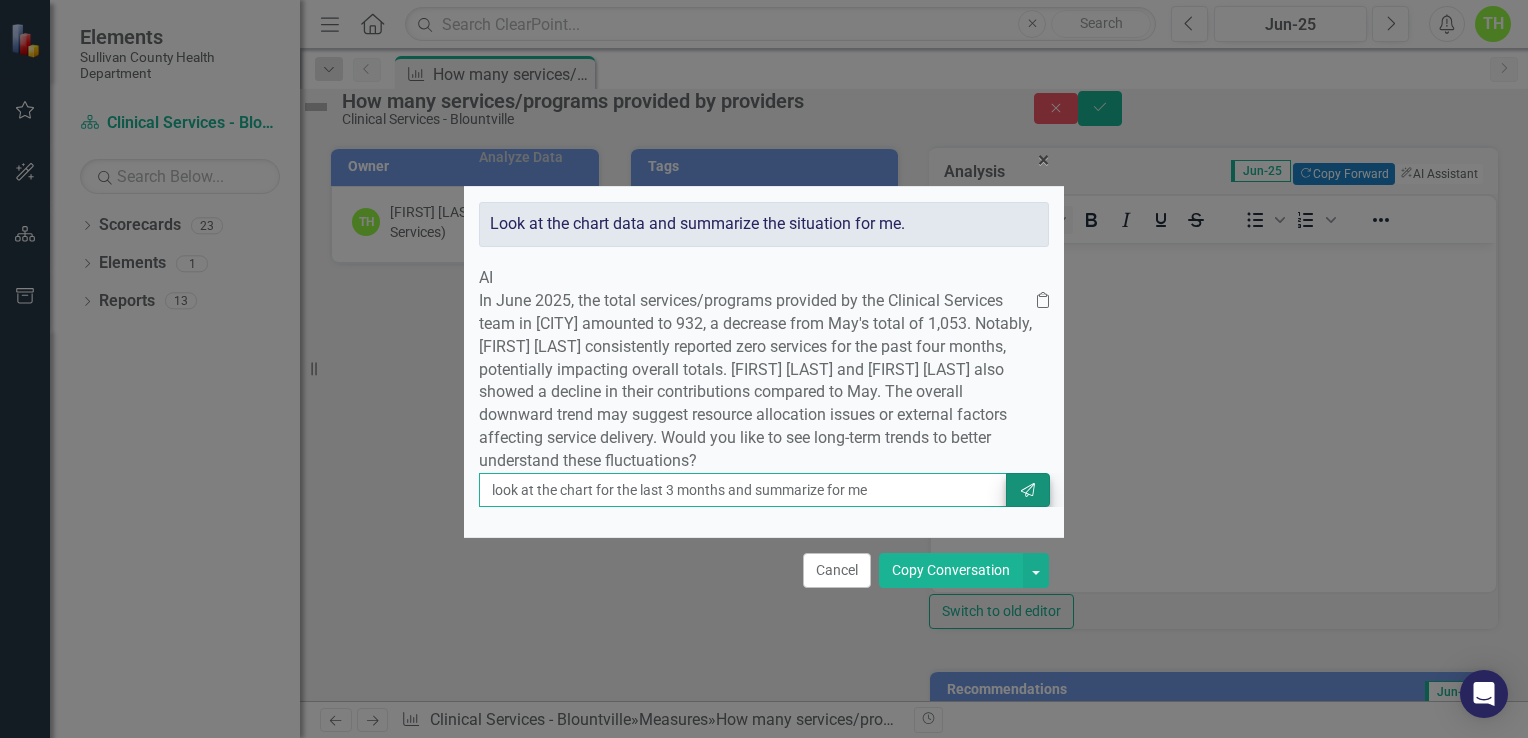 type on "look at the chart for the last 3 months and summarize for me" 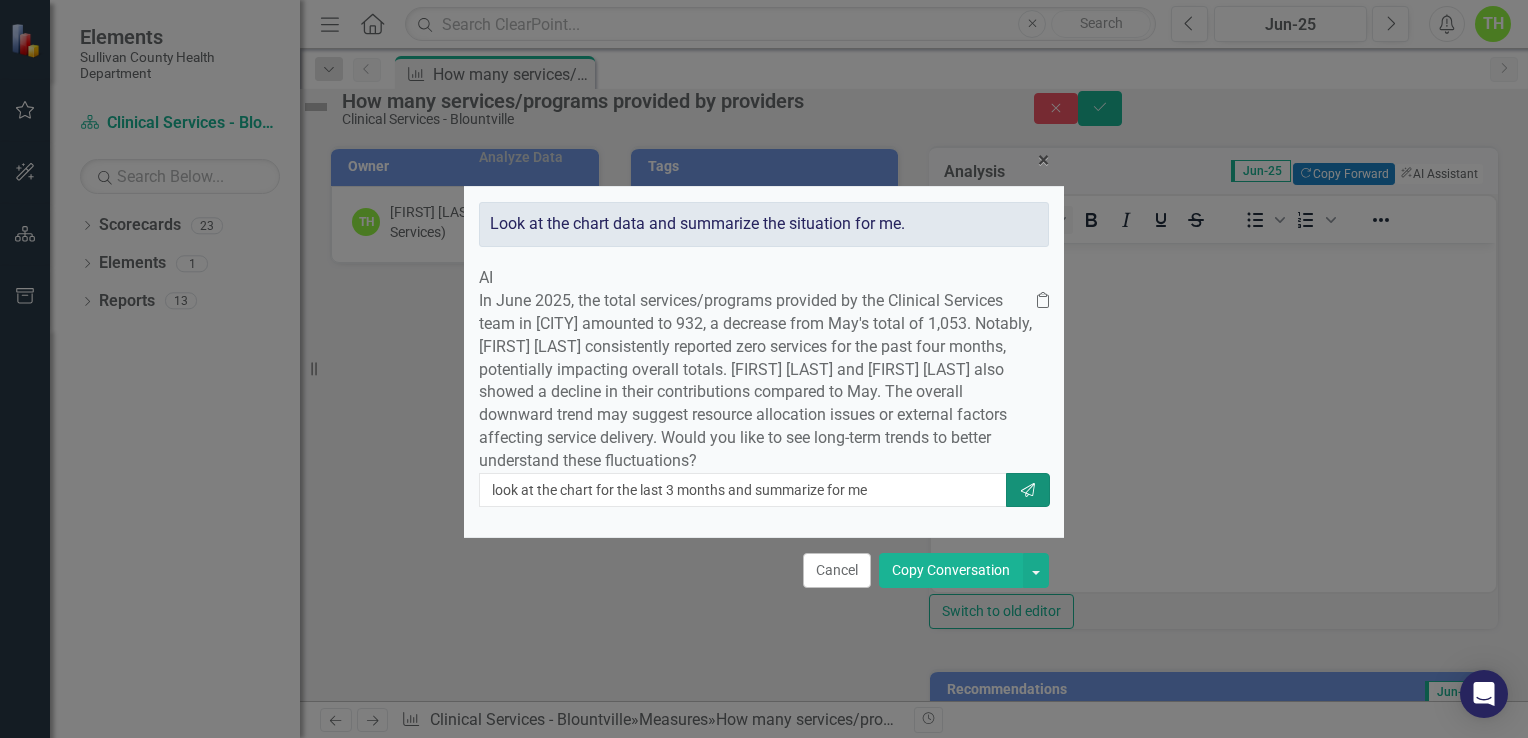 click on "Send" at bounding box center (1028, 490) 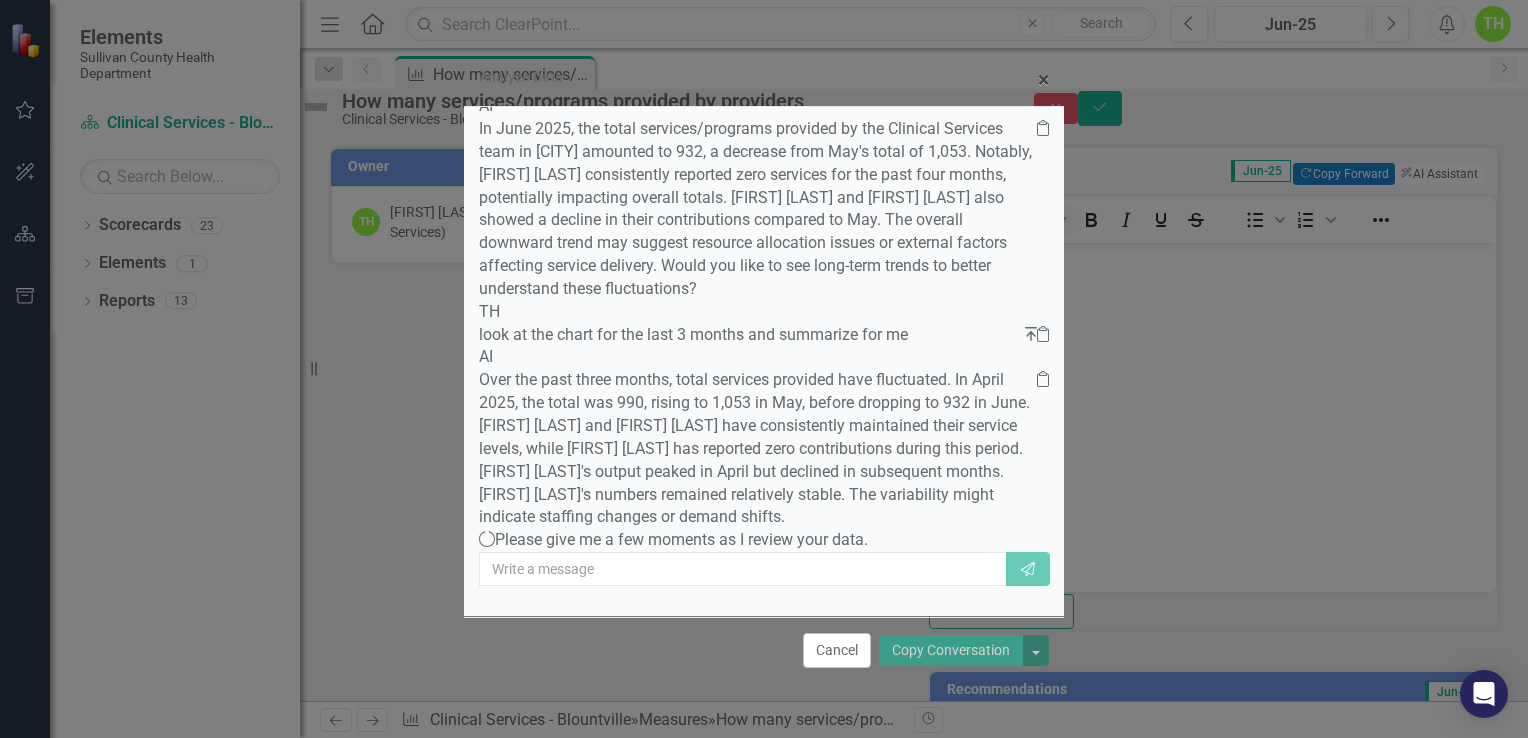 scroll, scrollTop: 268, scrollLeft: 0, axis: vertical 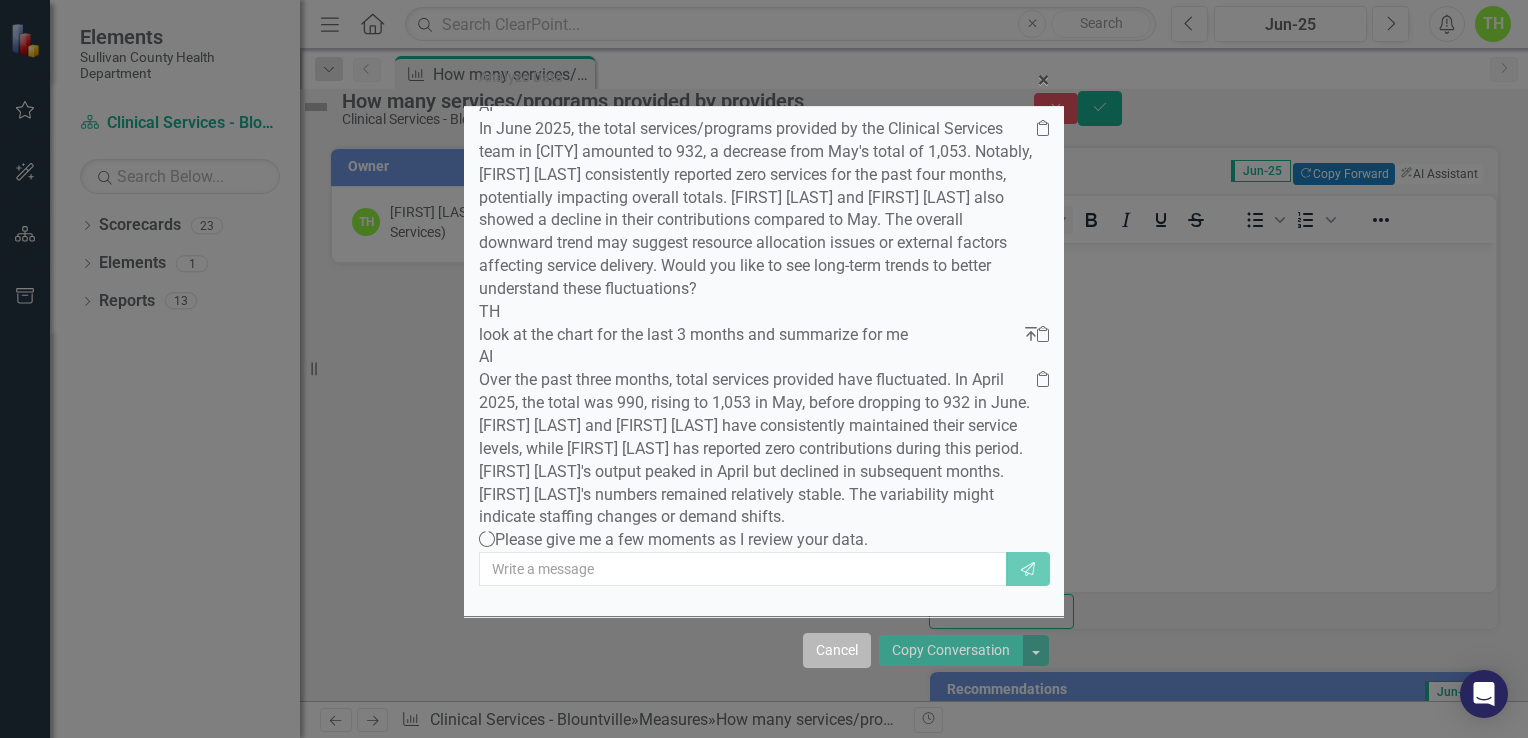 click on "Cancel" at bounding box center (837, 650) 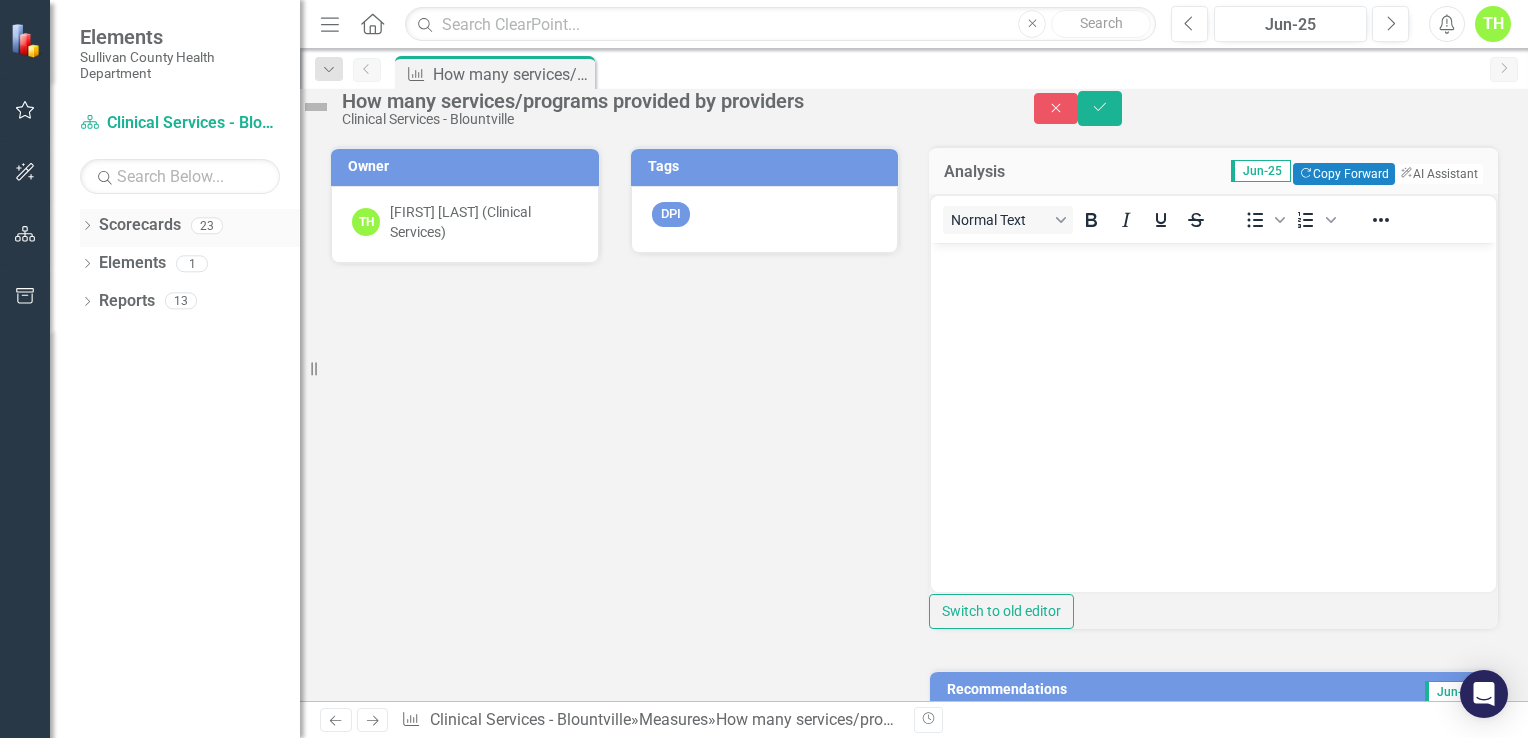 click at bounding box center [87, 225] 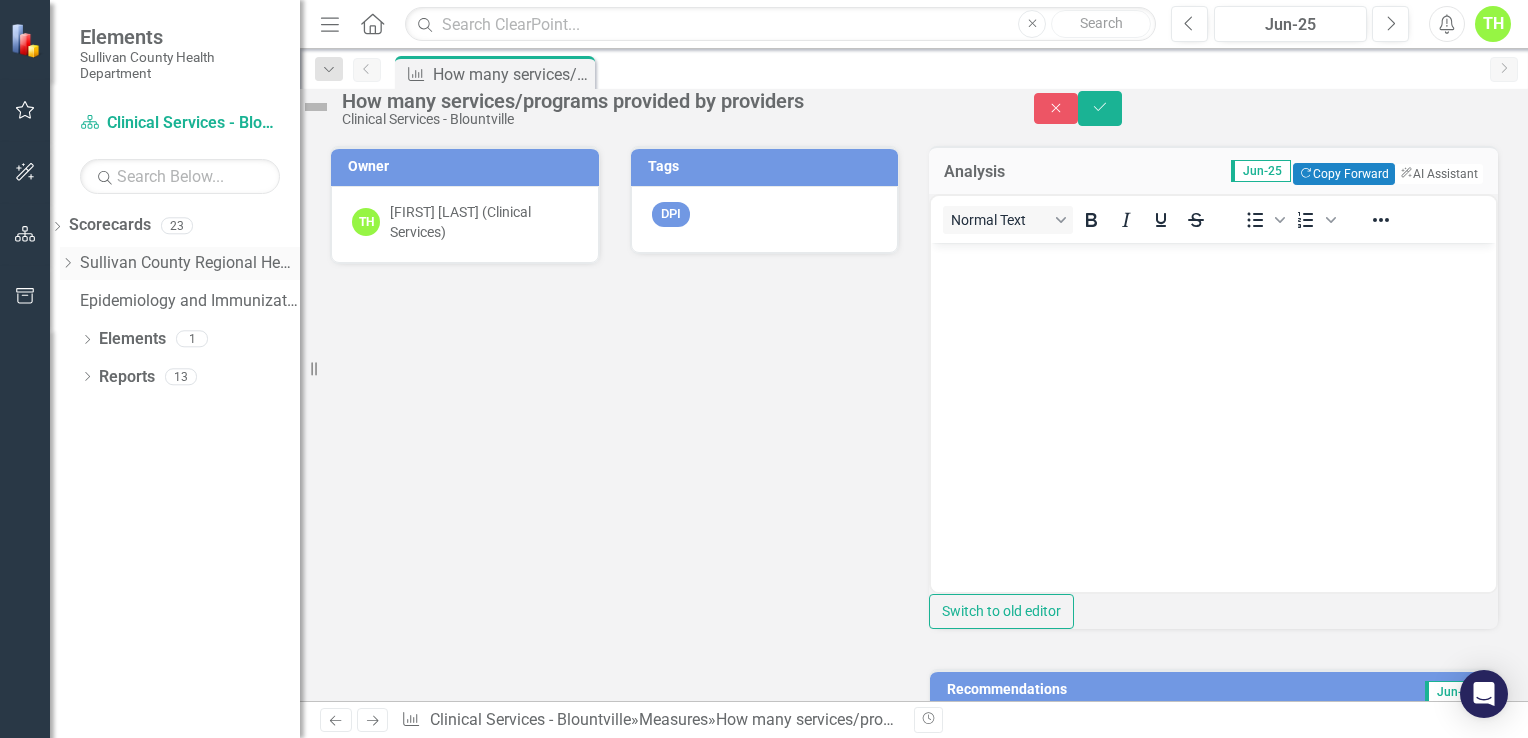 click at bounding box center (68, 263) 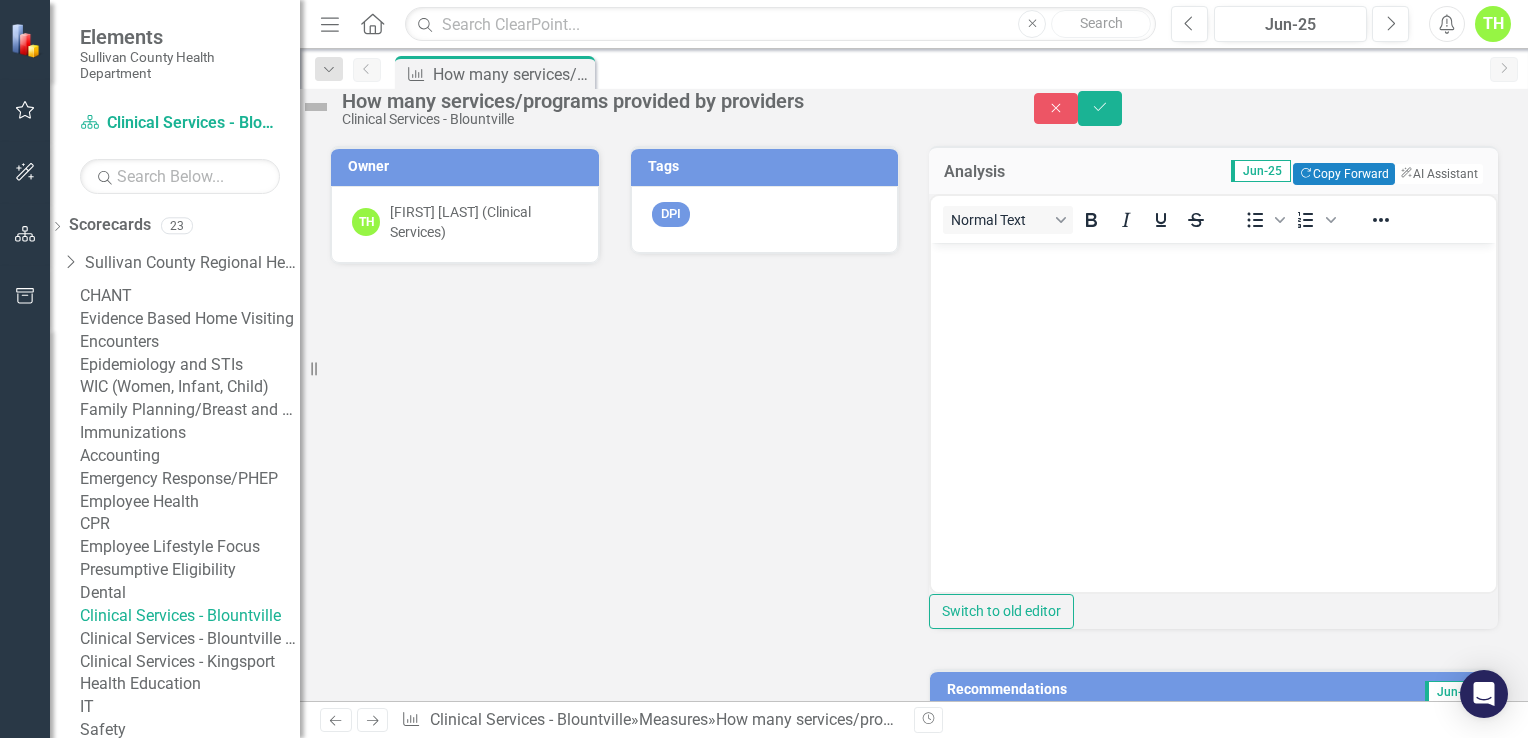 click on "Evidence Based Home Visiting" at bounding box center [190, 296] 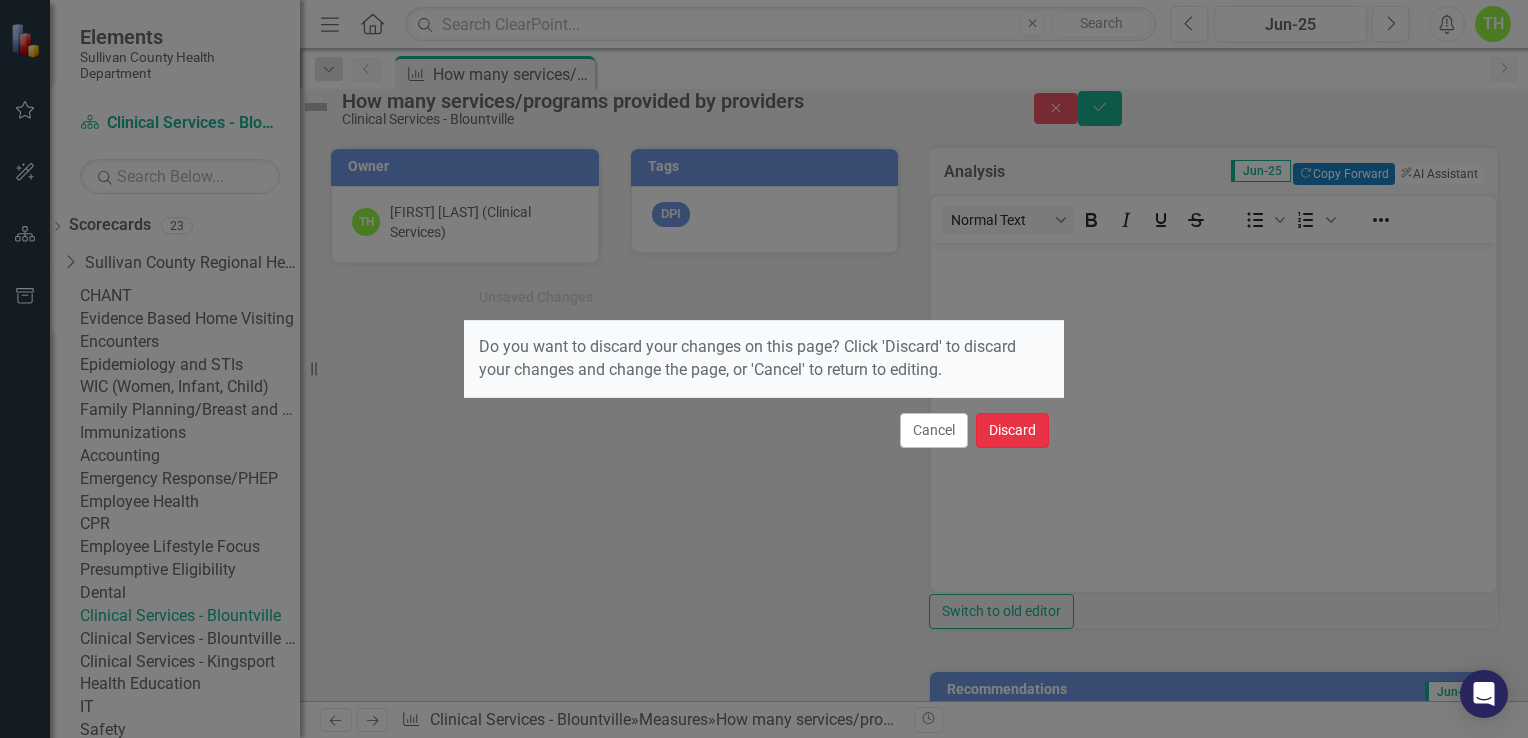 click on "Discard" at bounding box center (1012, 430) 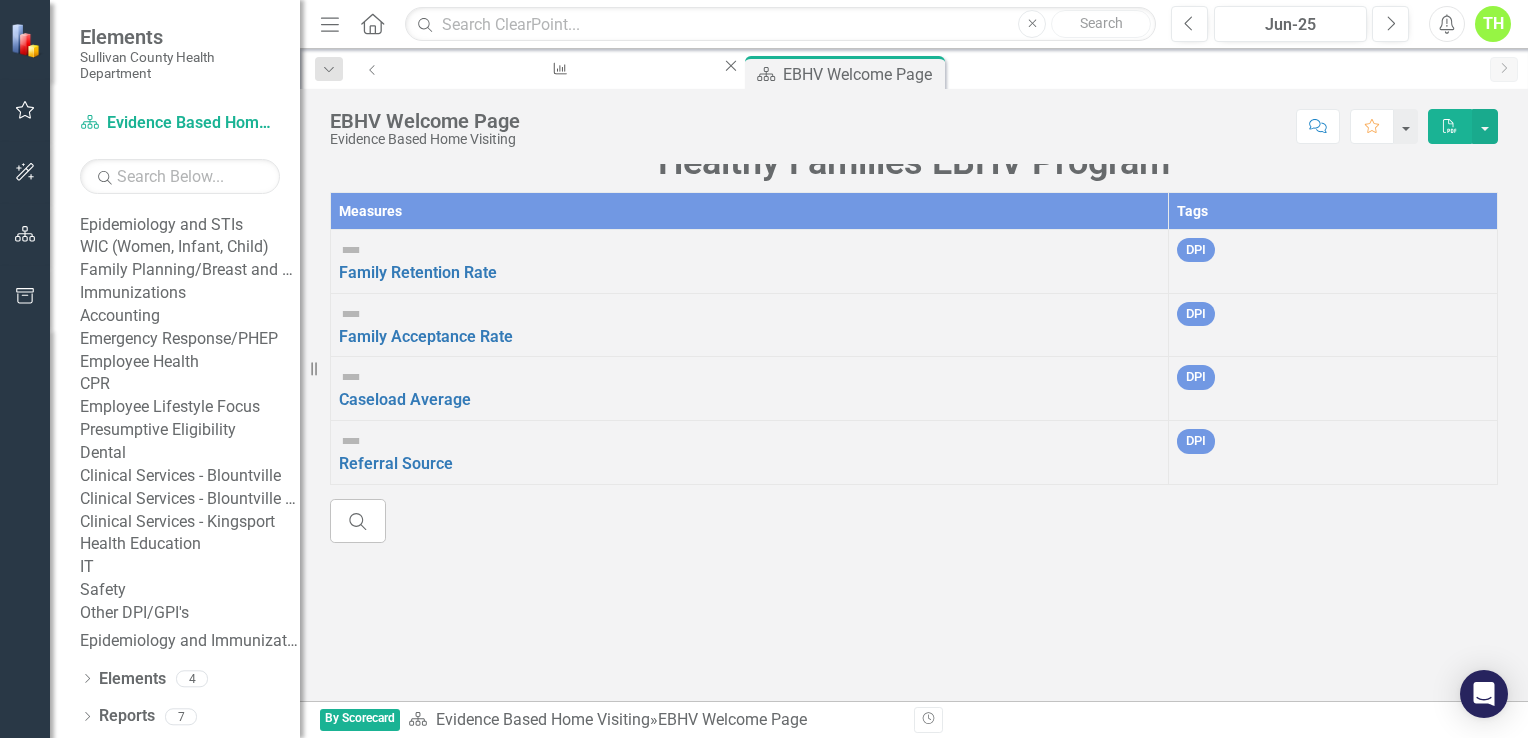 scroll, scrollTop: 354, scrollLeft: 0, axis: vertical 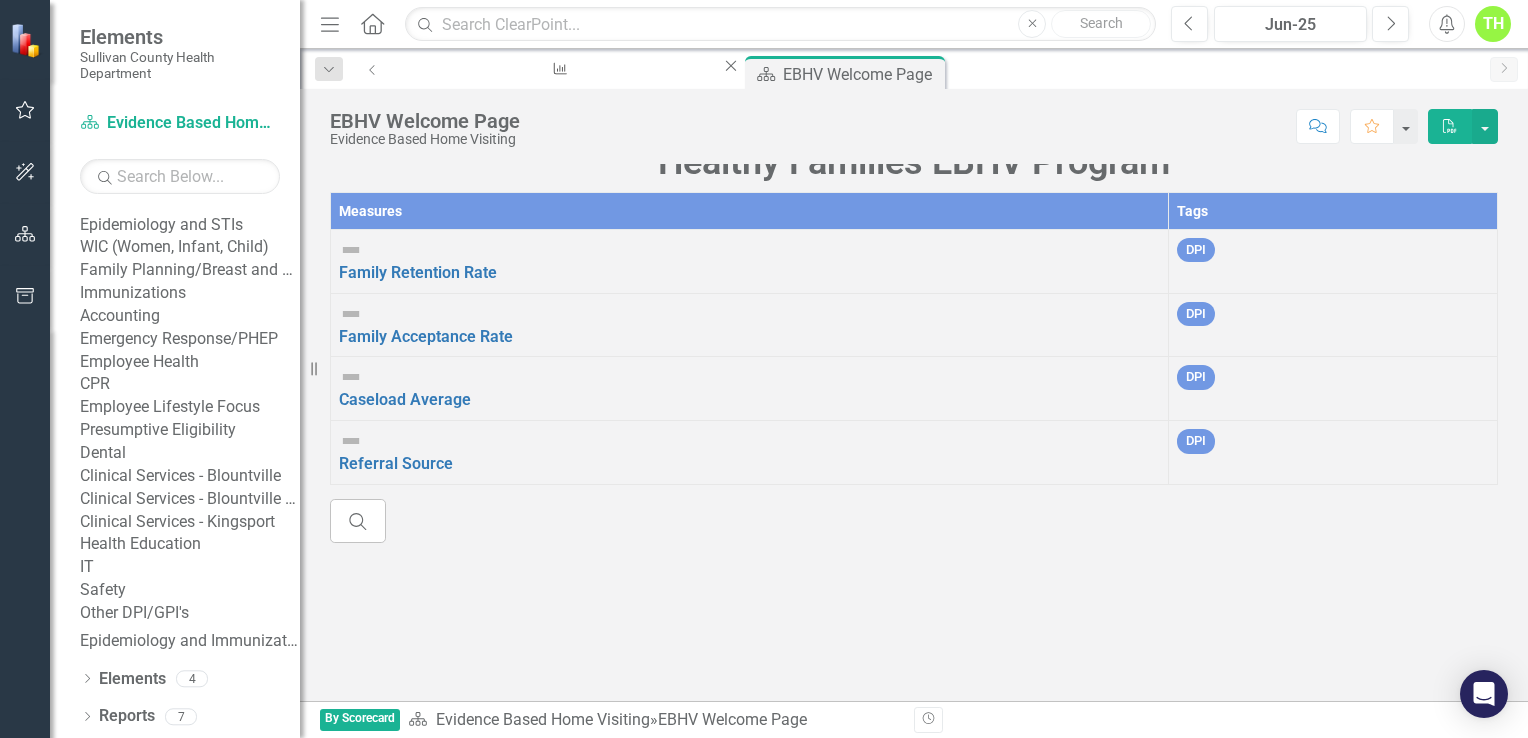 click on "Clinical Services - Blountville" at bounding box center (190, 476) 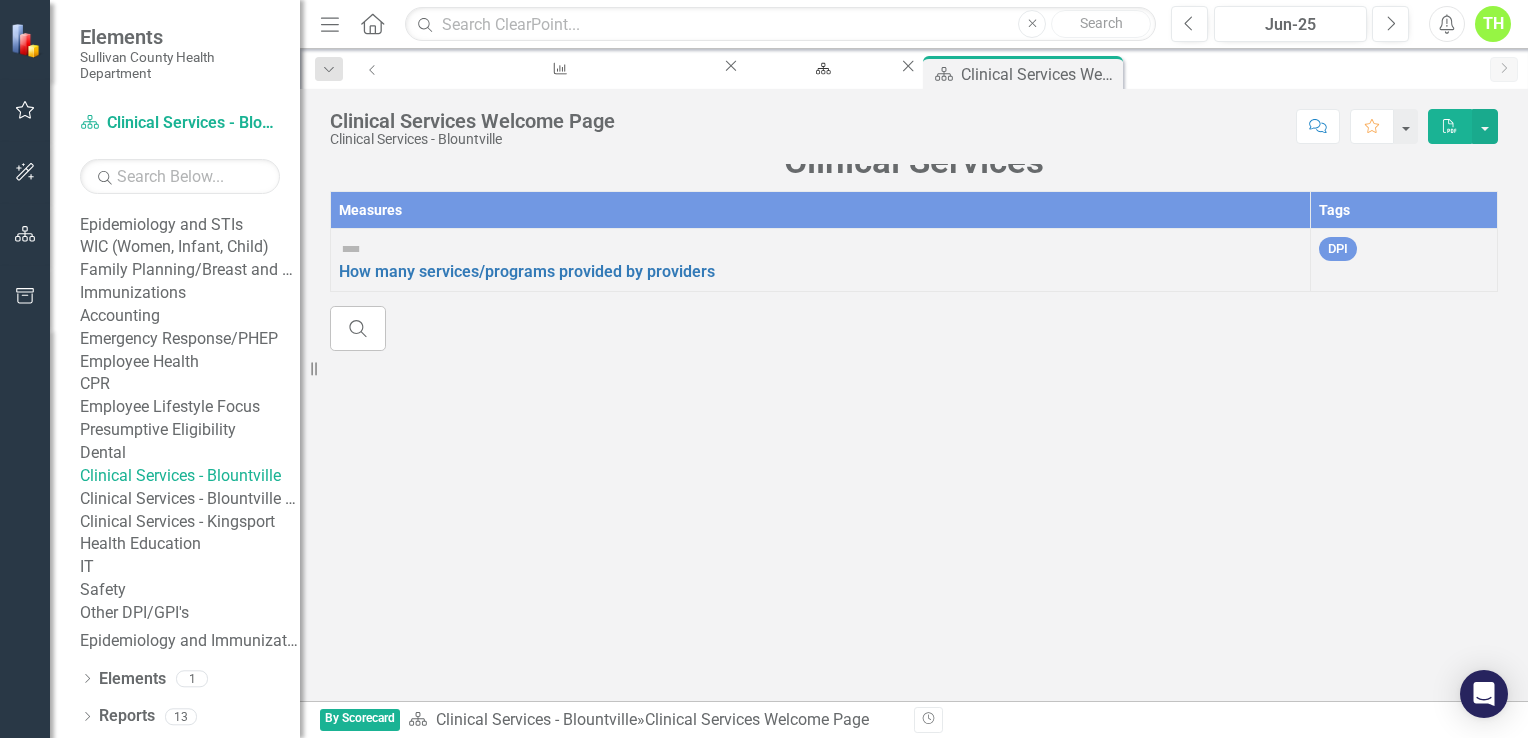click on "Clinical Services - Blountville (Misty)" at bounding box center [190, 499] 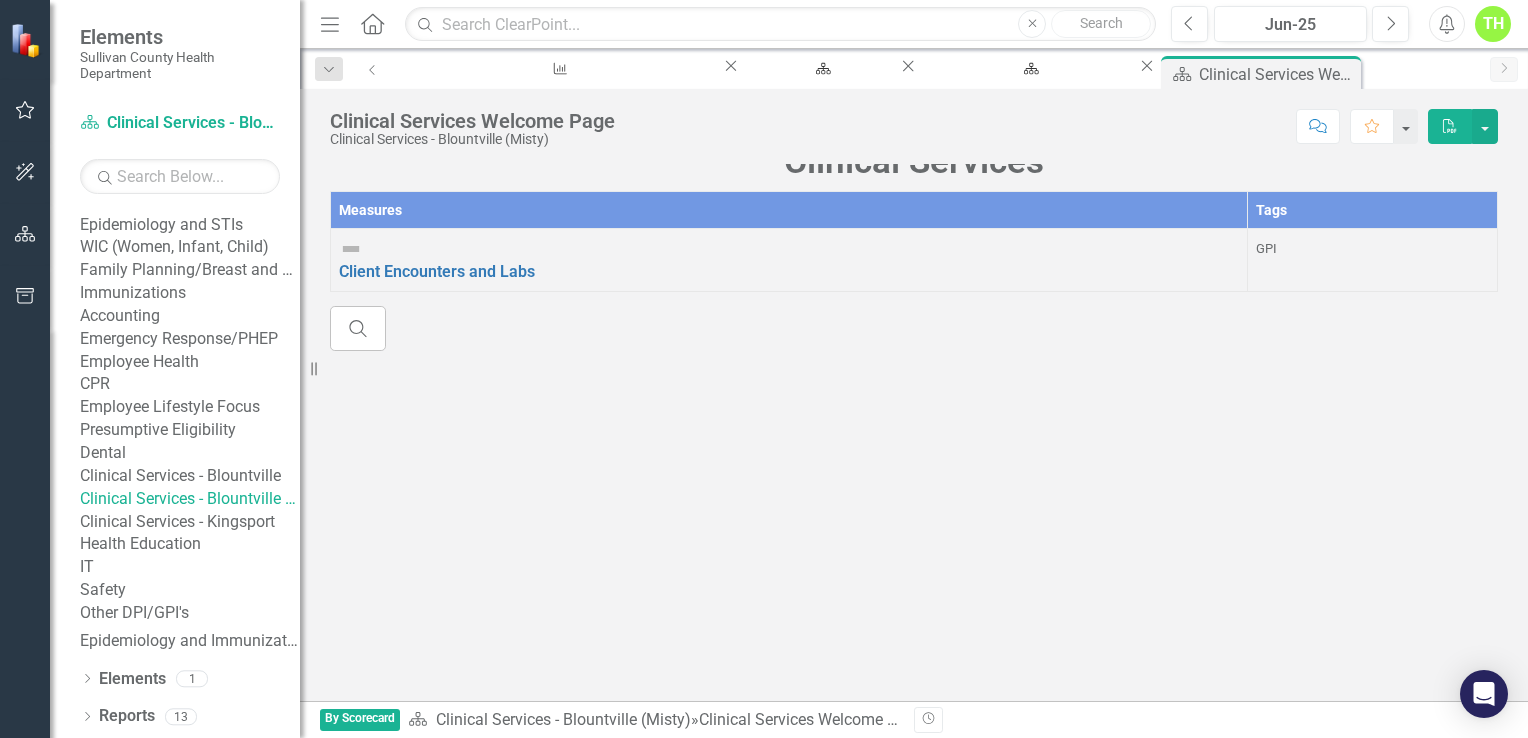 click on "Clinical Services - Kingsport" at bounding box center (190, 522) 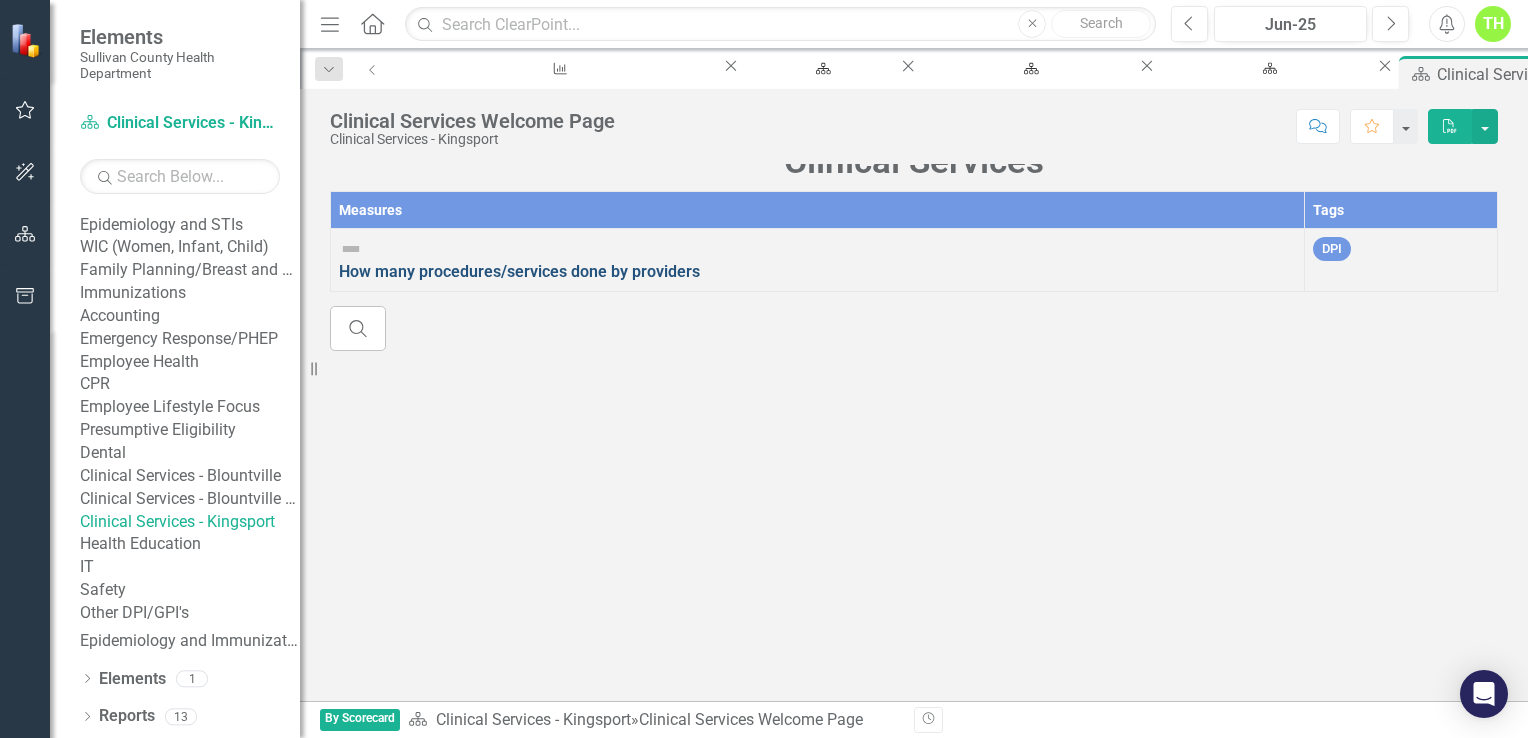 click on "How many procedures/services done by providers" at bounding box center [519, 271] 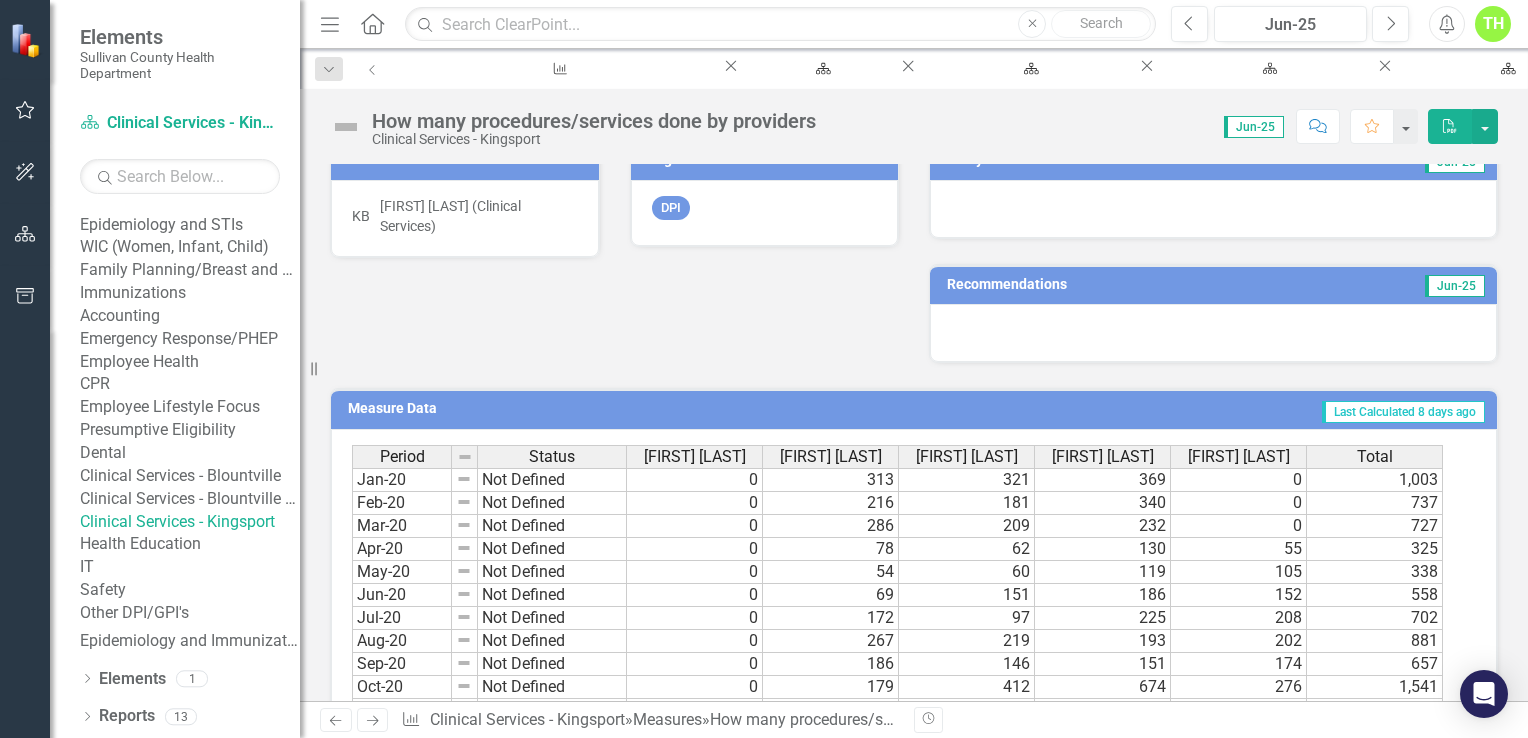 scroll, scrollTop: 800, scrollLeft: 0, axis: vertical 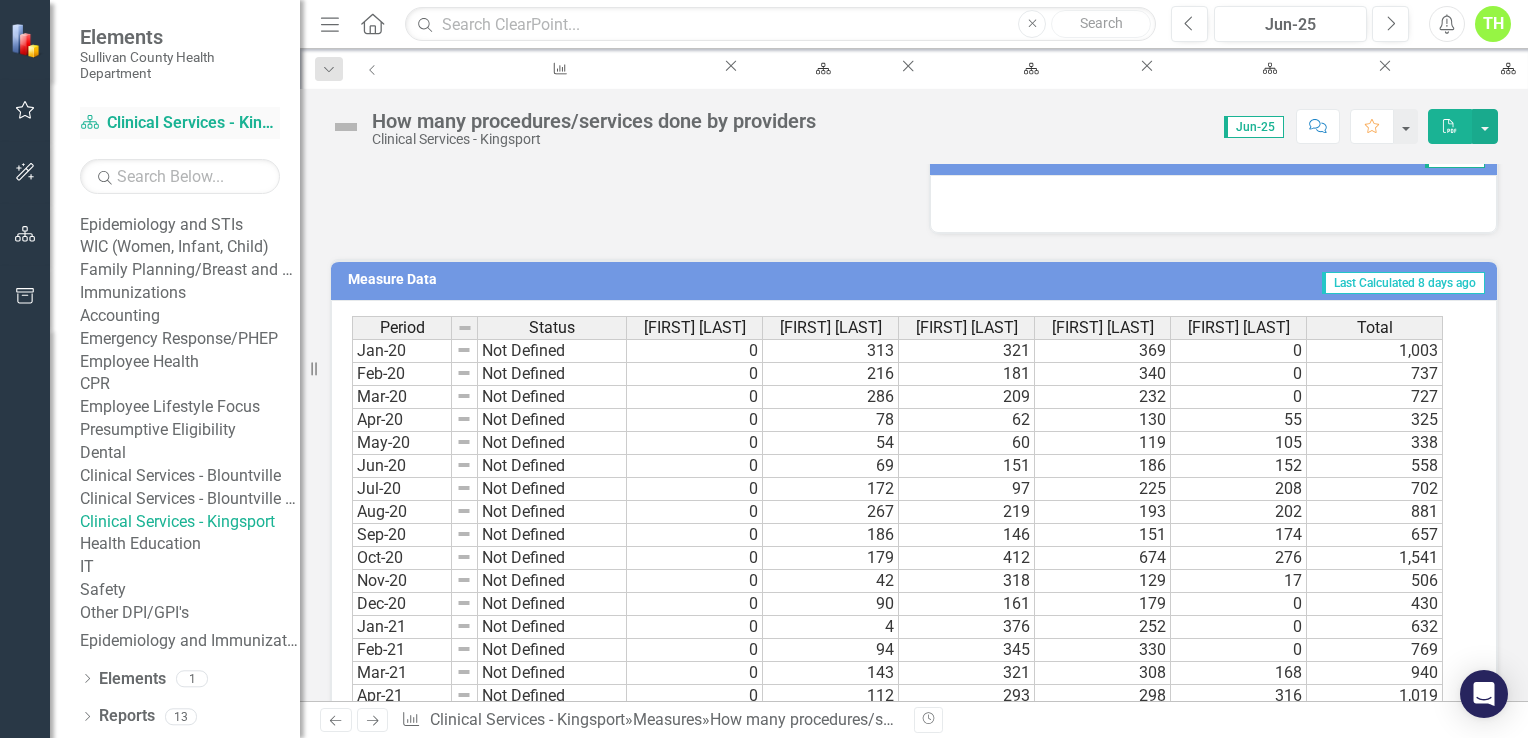 click on "Scorecard Clinical Services - Kingsport" at bounding box center [180, 123] 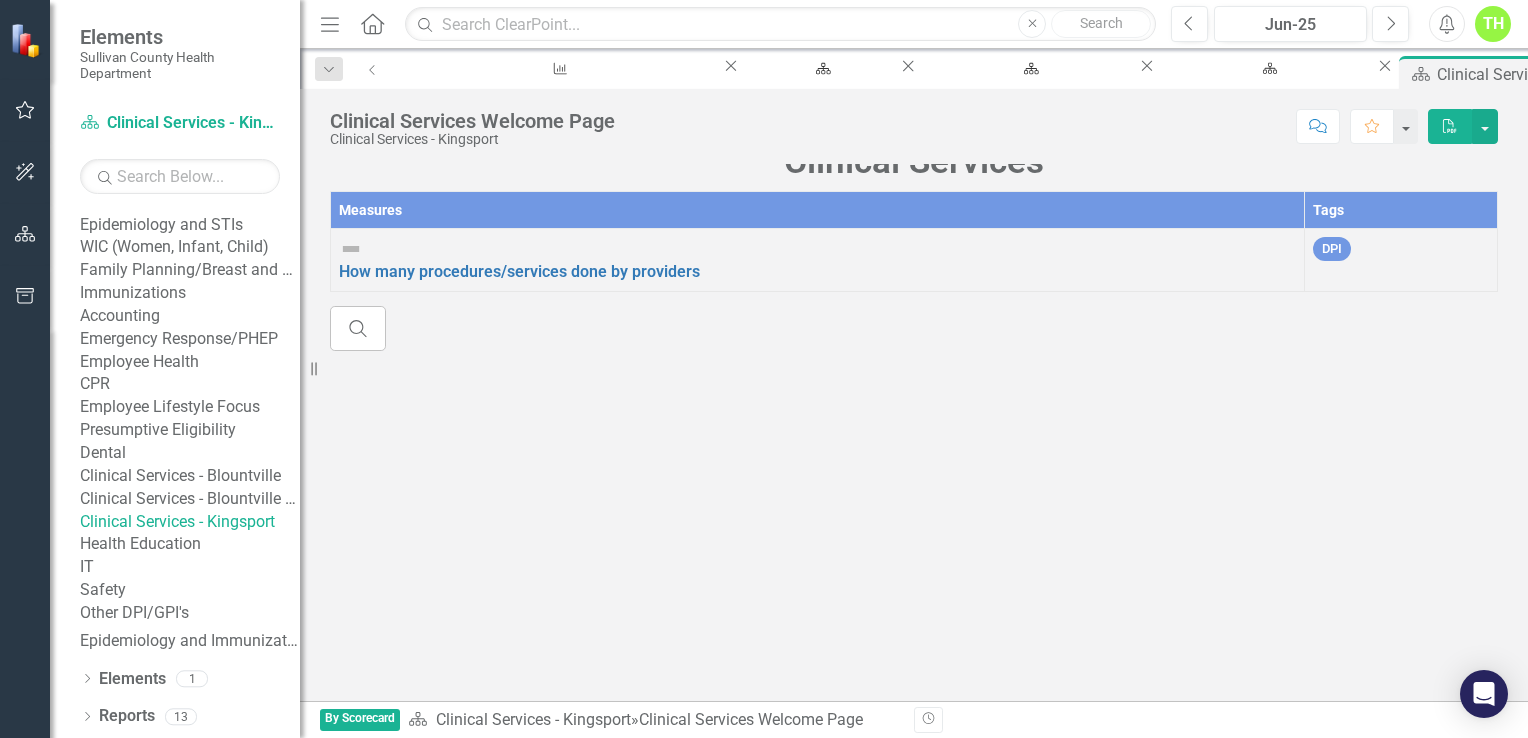 click on "Dental" at bounding box center (190, 453) 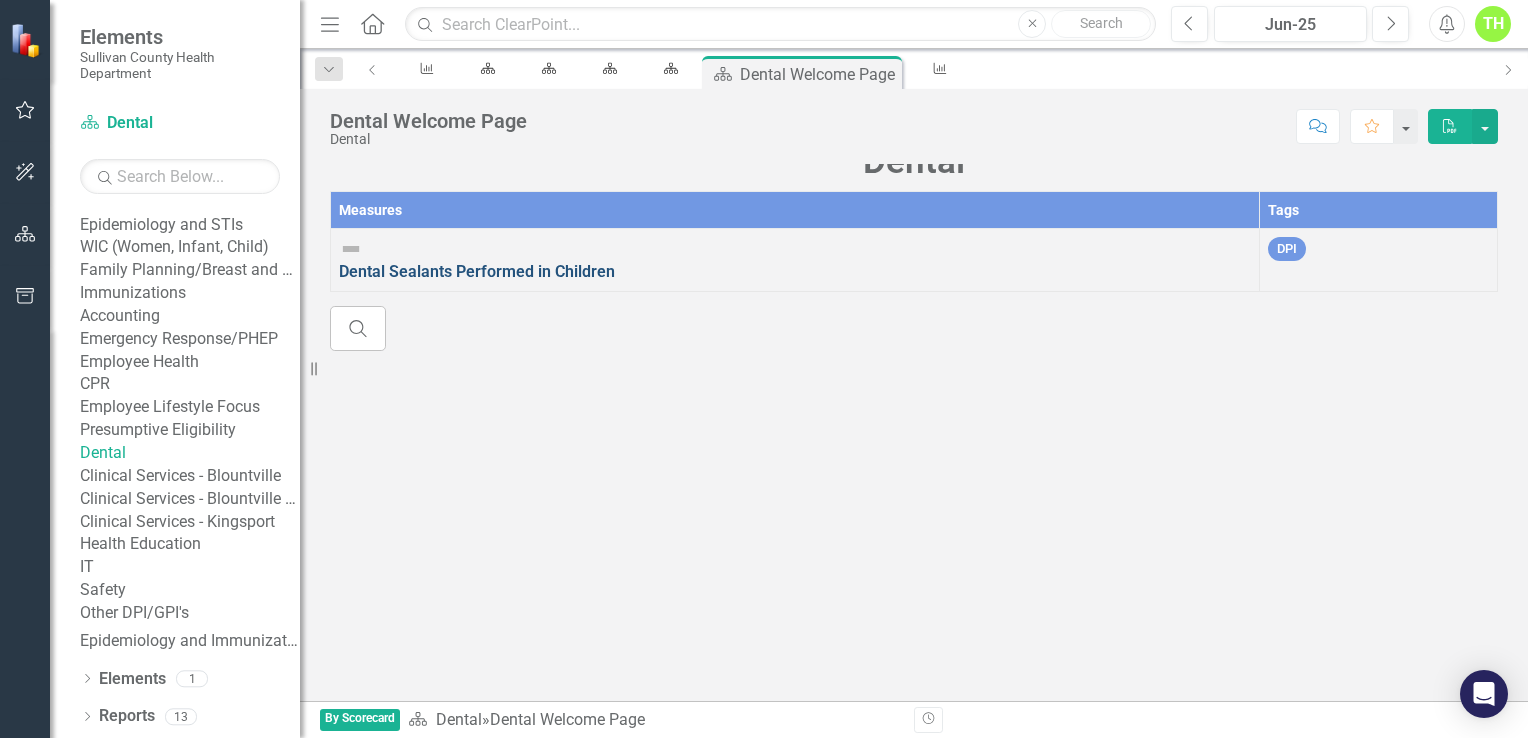 click on "Dental Sealants Performed in Children" at bounding box center [477, 271] 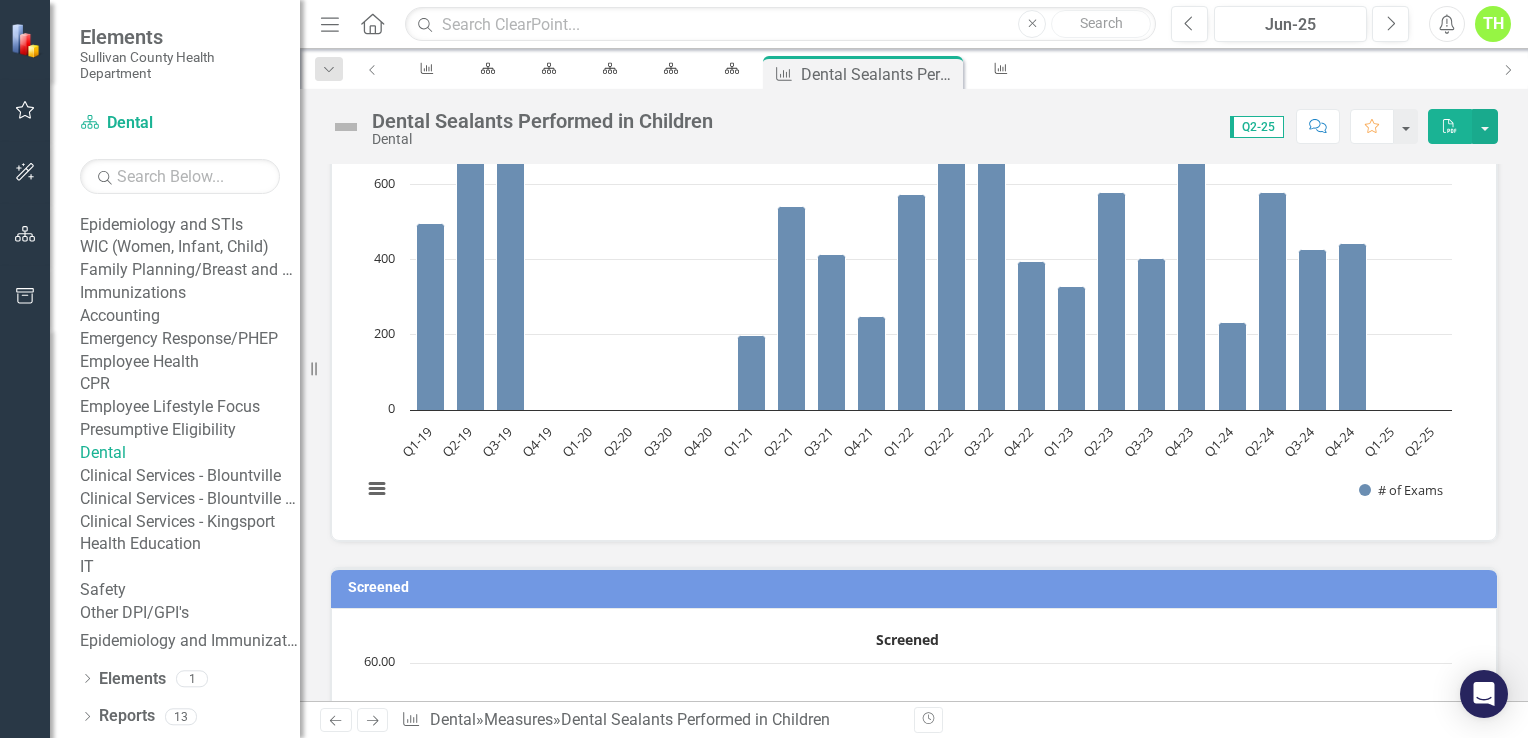 scroll, scrollTop: 0, scrollLeft: 0, axis: both 